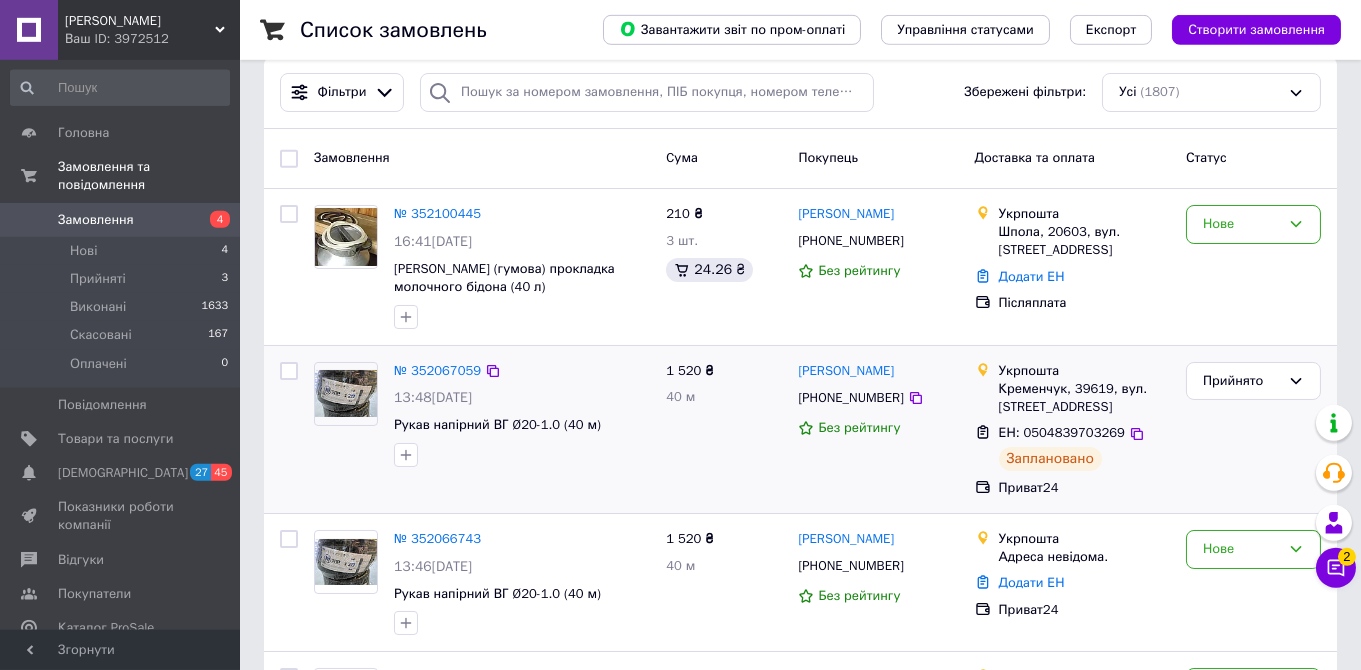 scroll, scrollTop: 211, scrollLeft: 0, axis: vertical 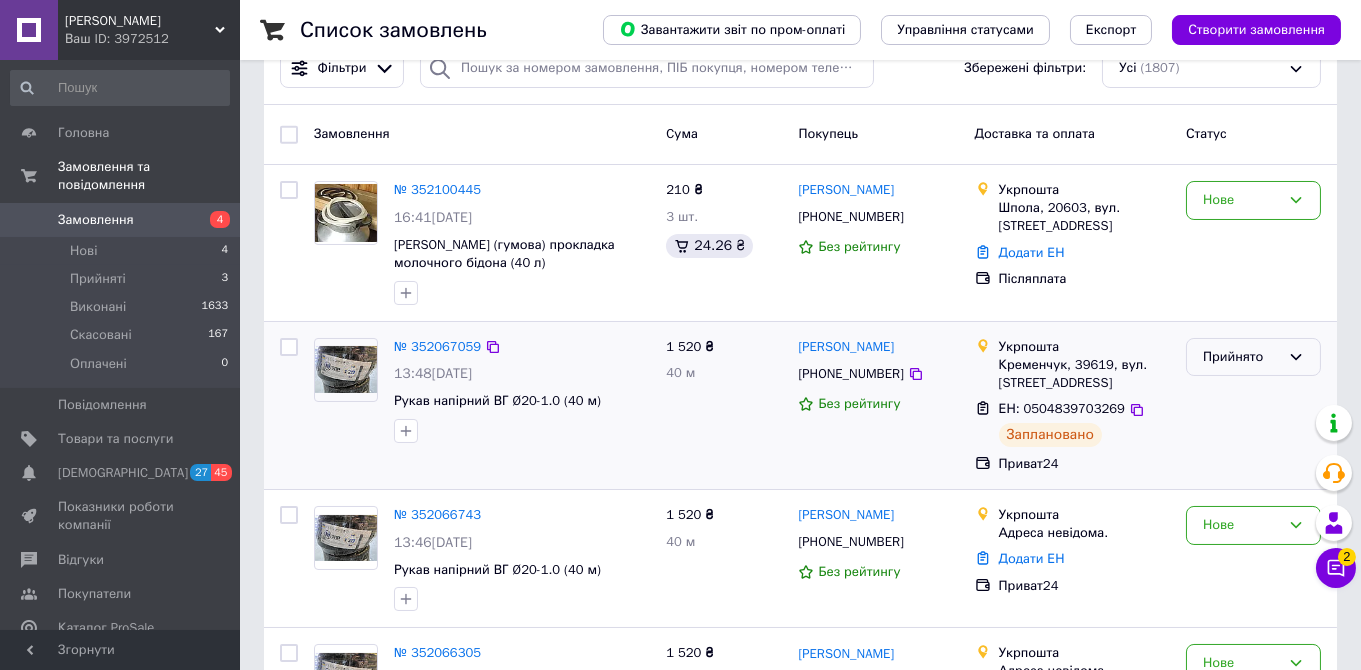 click on "Прийнято" at bounding box center (1241, 357) 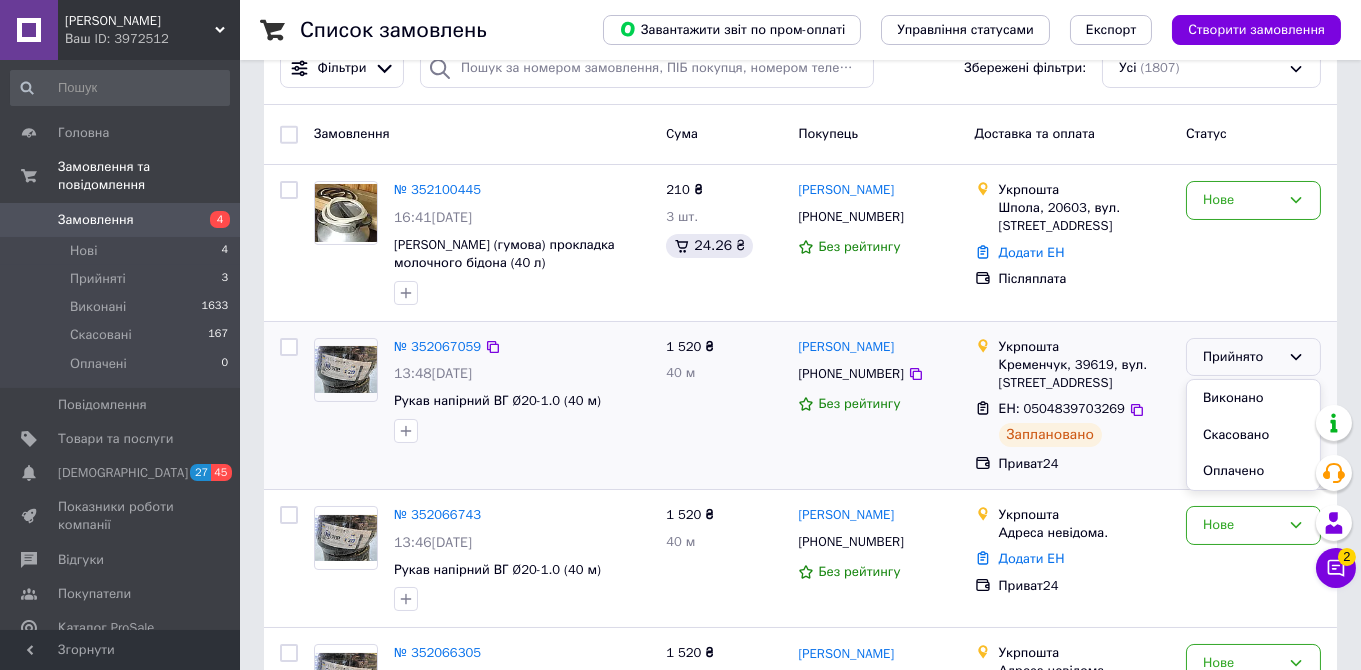 click on "Виконано" at bounding box center [1253, 398] 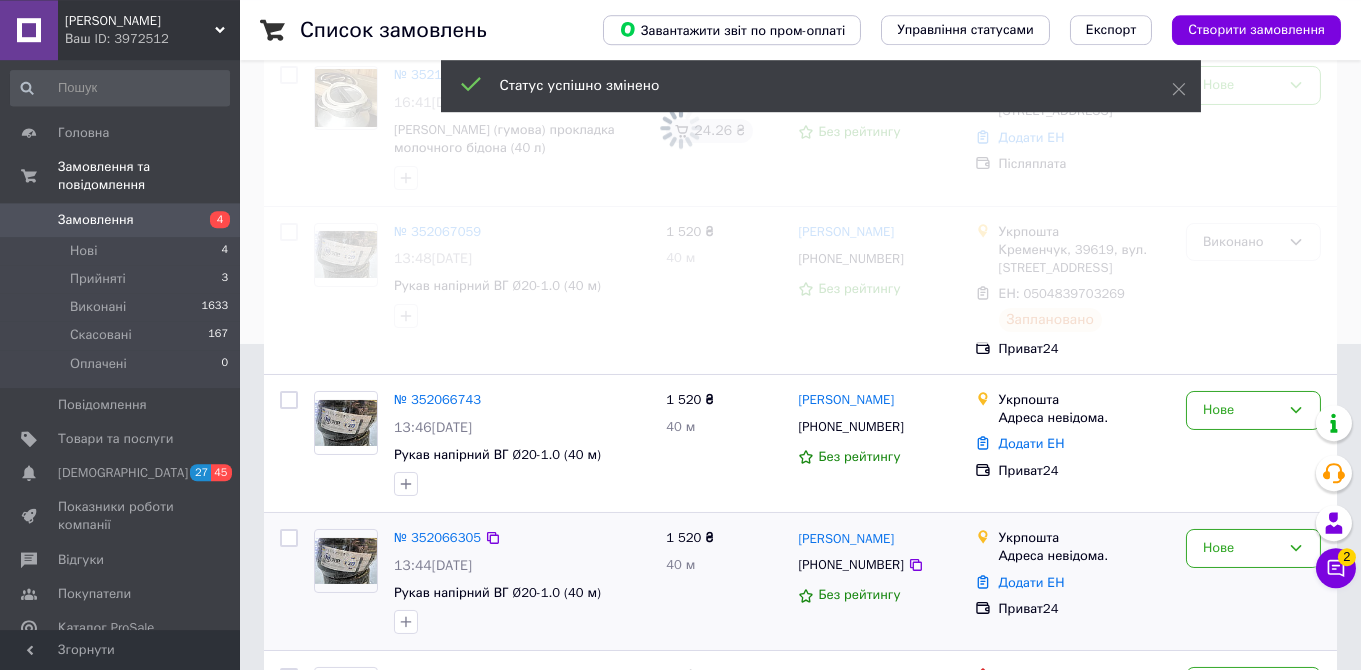 scroll, scrollTop: 422, scrollLeft: 0, axis: vertical 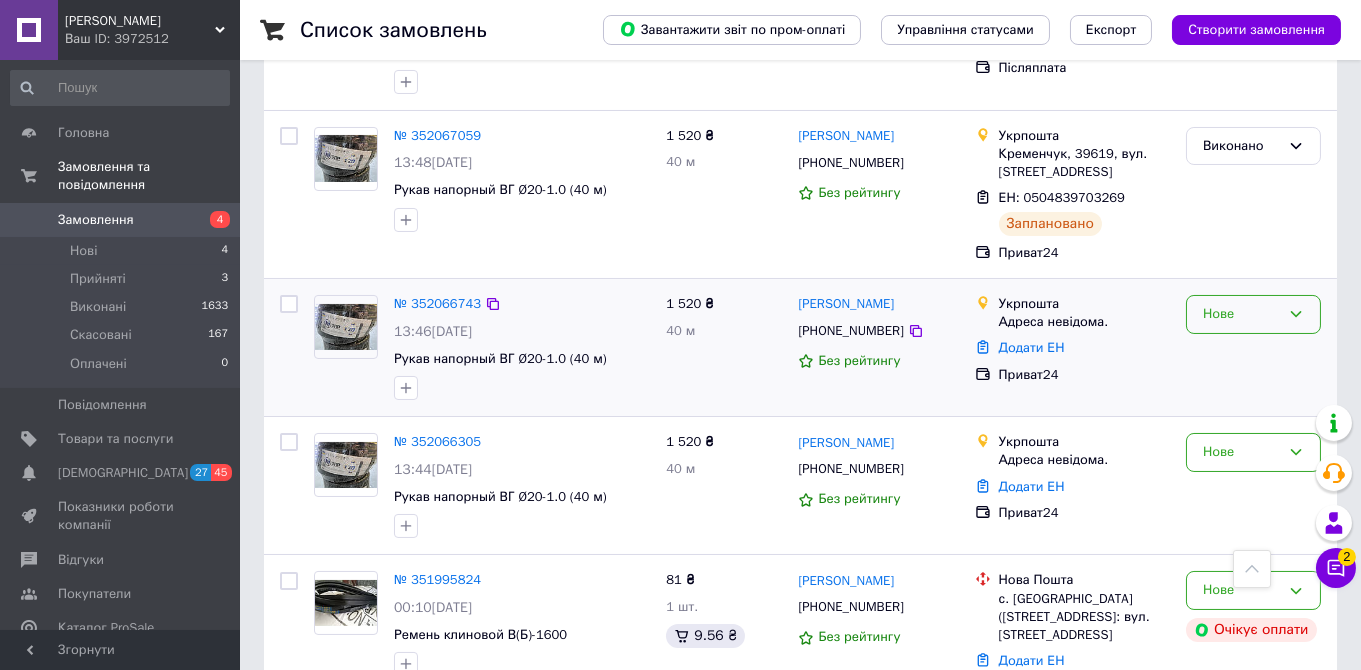 click on "Нове" at bounding box center (1241, 314) 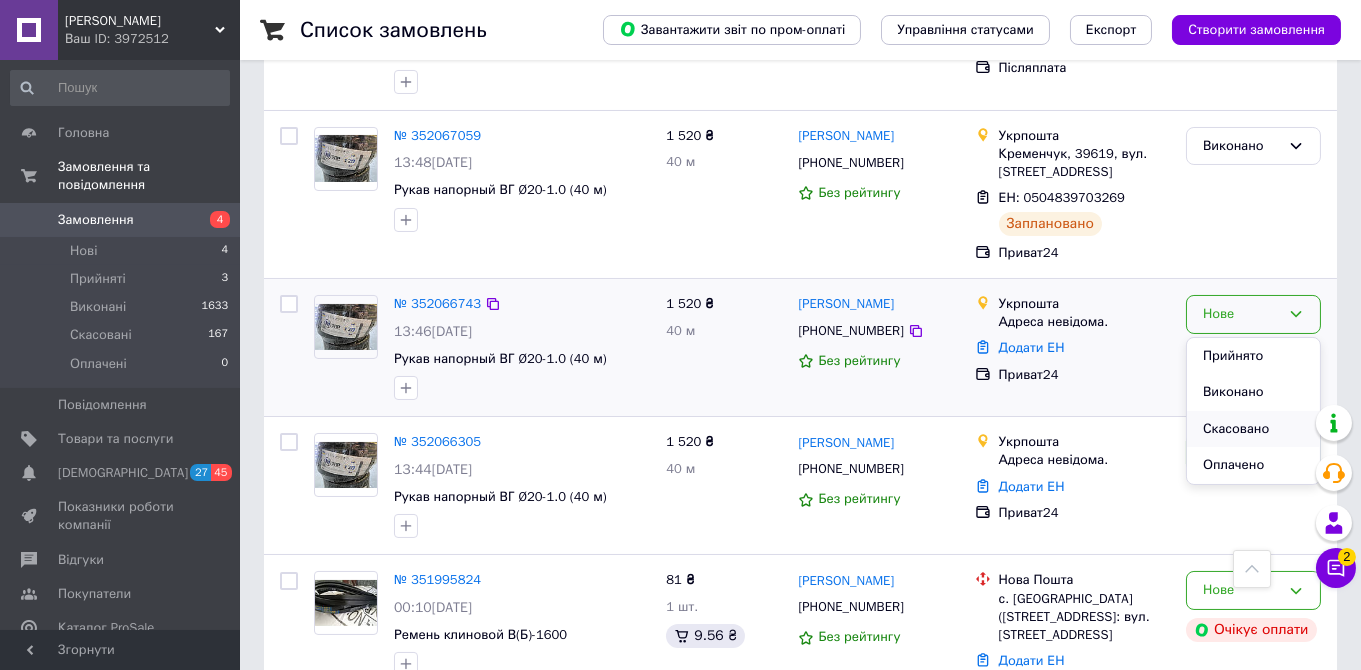 click on "Скасовано" at bounding box center (1253, 429) 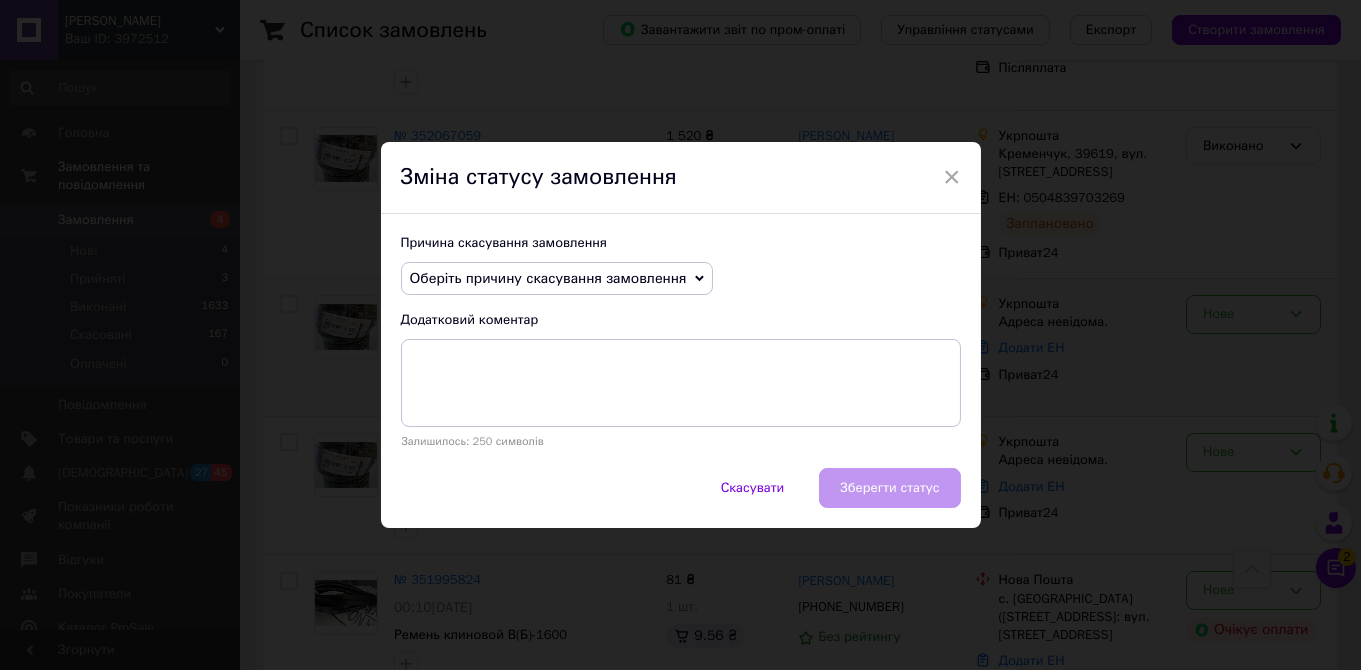 click on "Оберіть причину скасування замовлення" at bounding box center (548, 278) 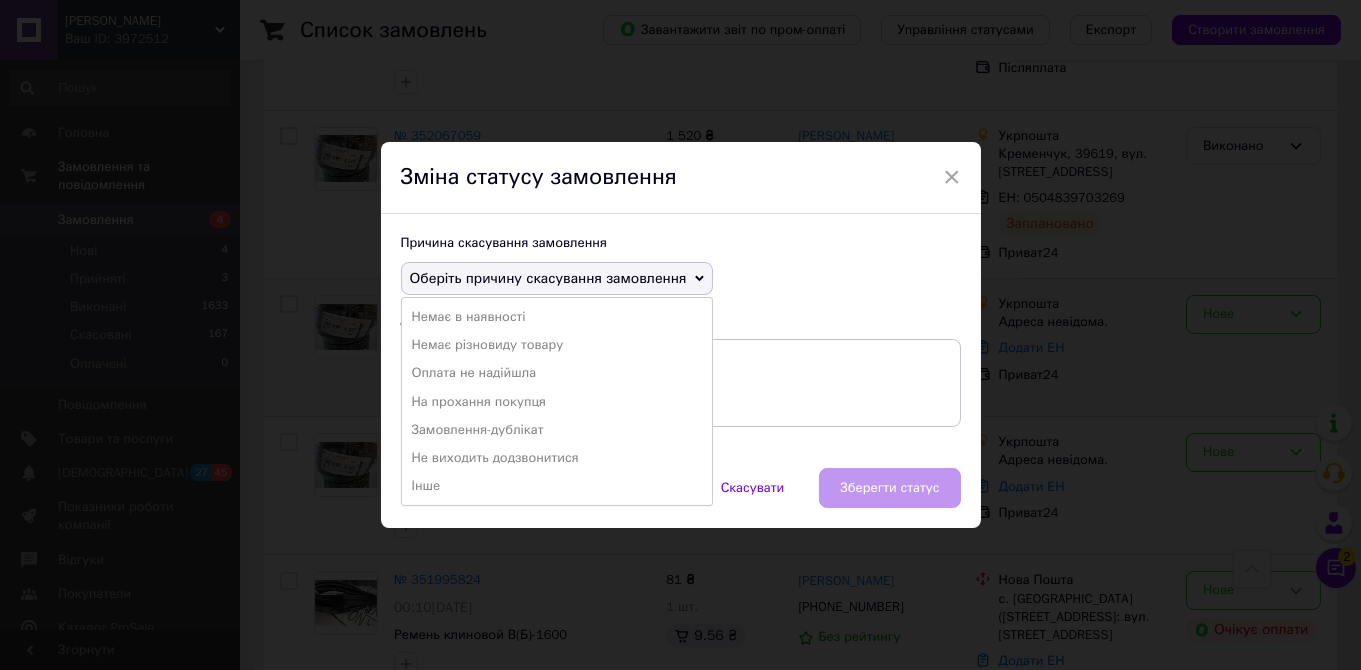 click on "Замовлення-дублікат" at bounding box center (557, 430) 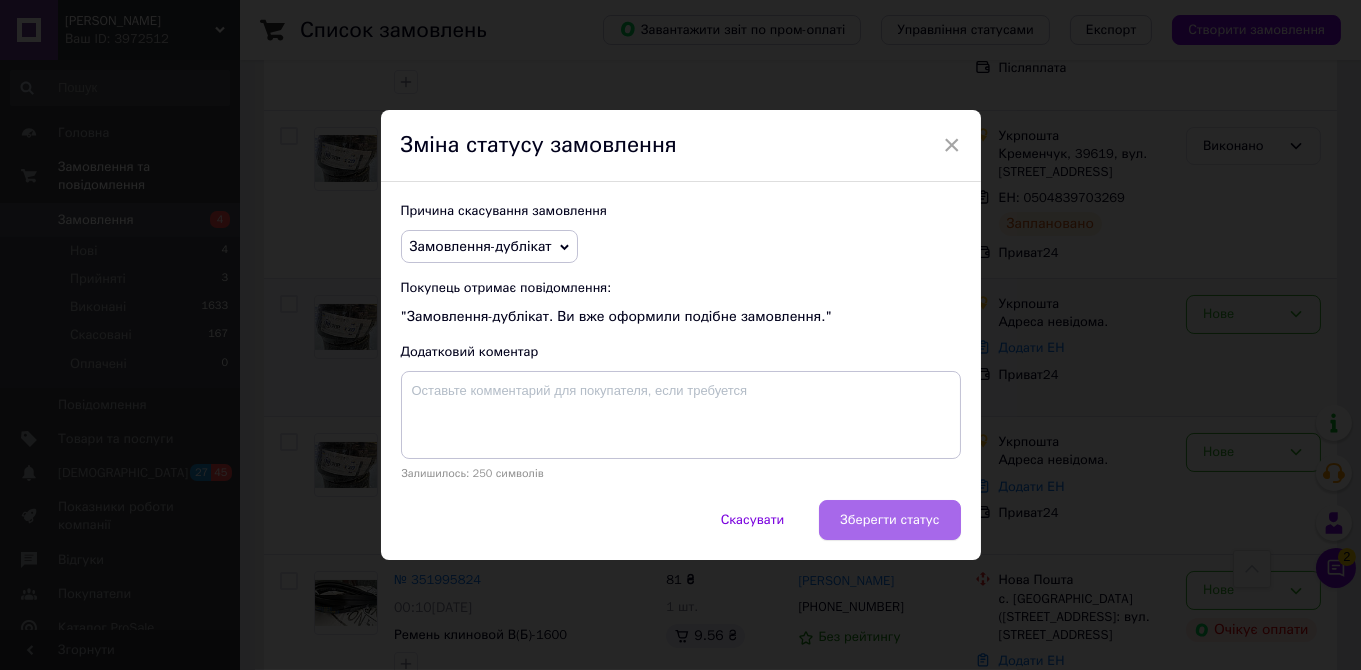click on "Зберегти статус" at bounding box center (889, 520) 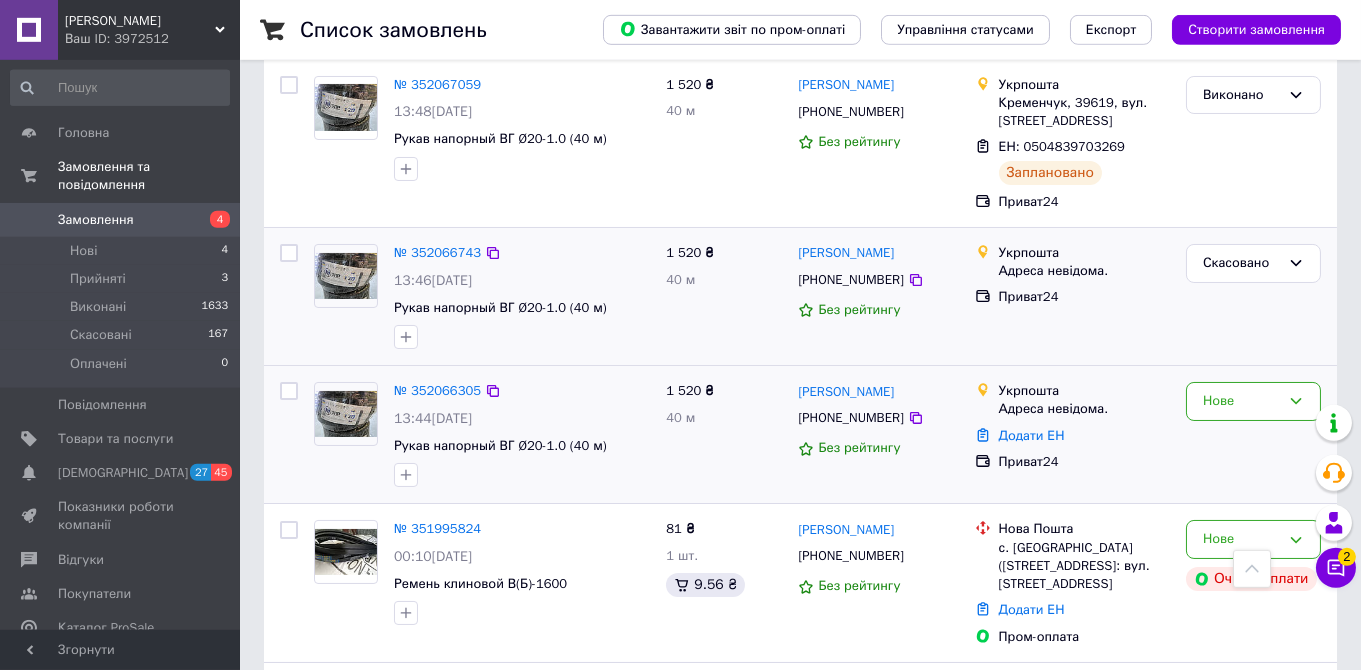 scroll, scrollTop: 528, scrollLeft: 0, axis: vertical 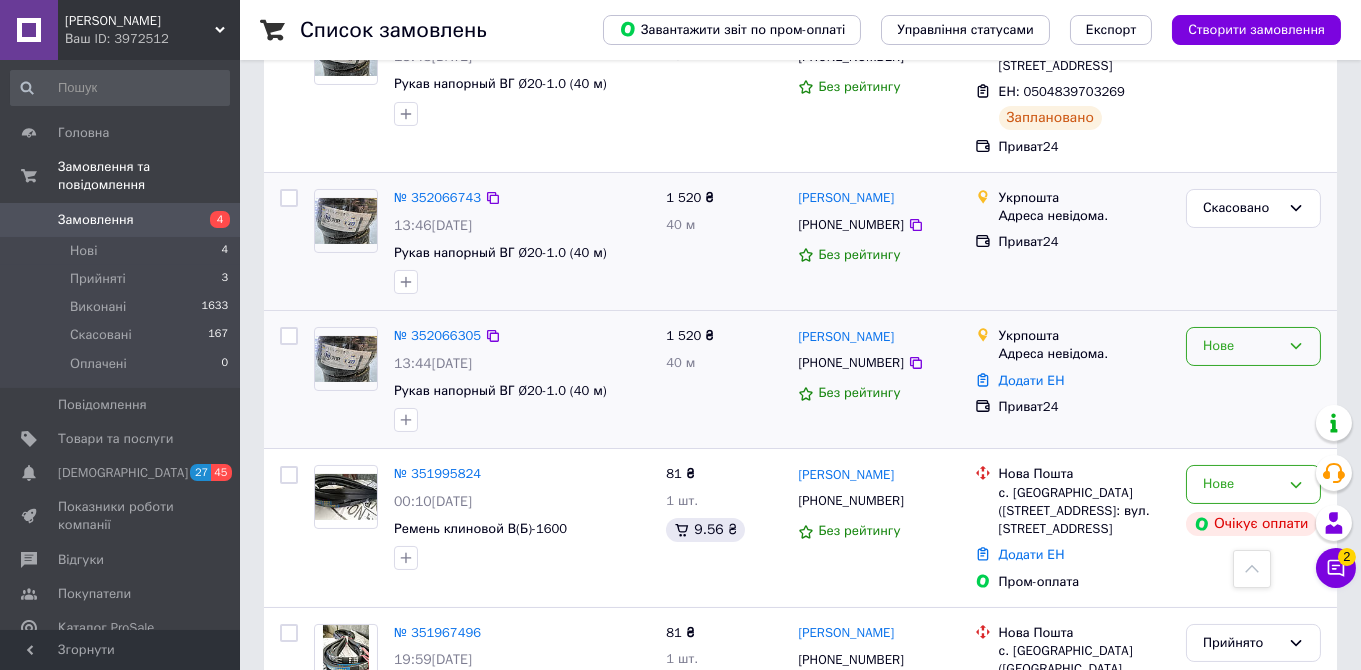 click on "Нове" at bounding box center [1241, 346] 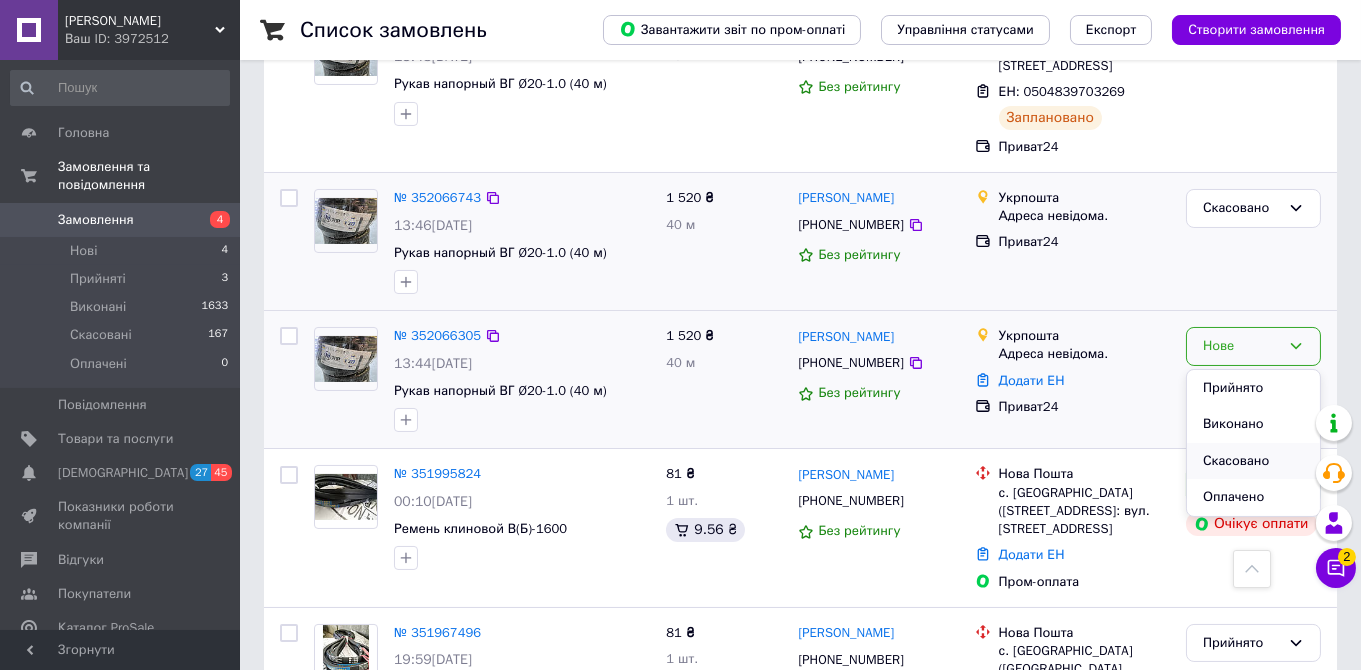 click on "Скасовано" at bounding box center [1253, 461] 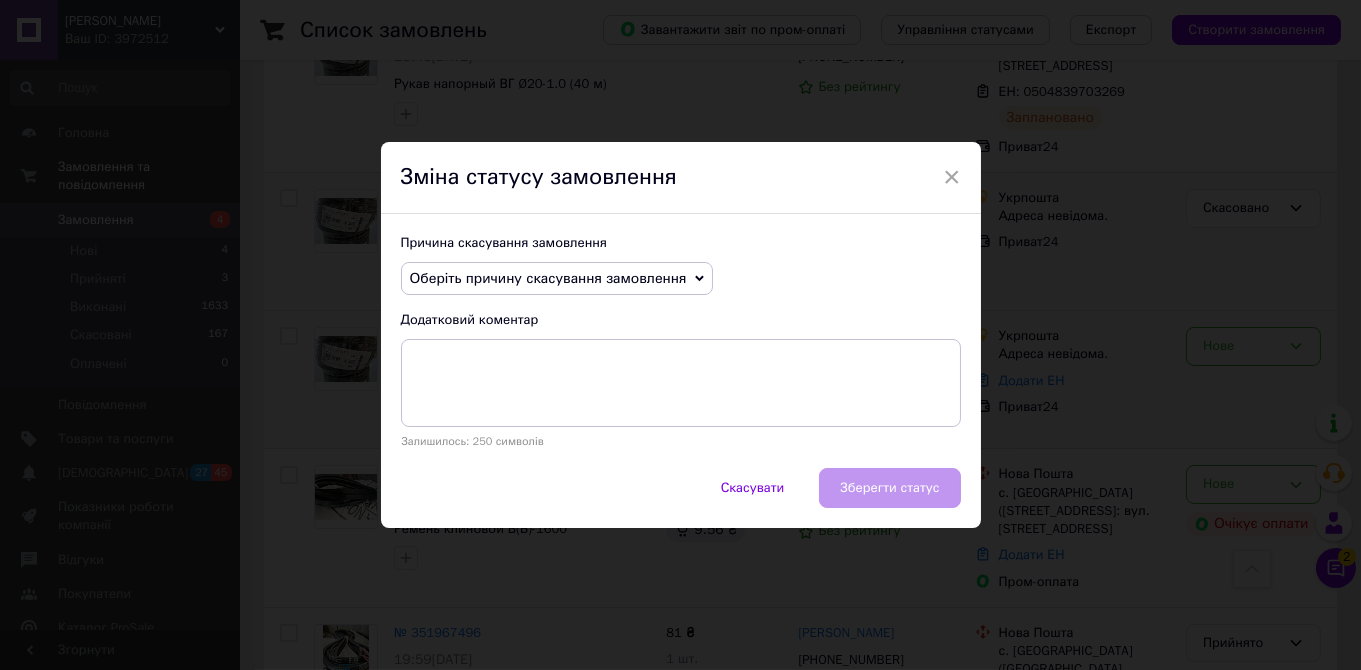 click on "Оберіть причину скасування замовлення" at bounding box center (548, 278) 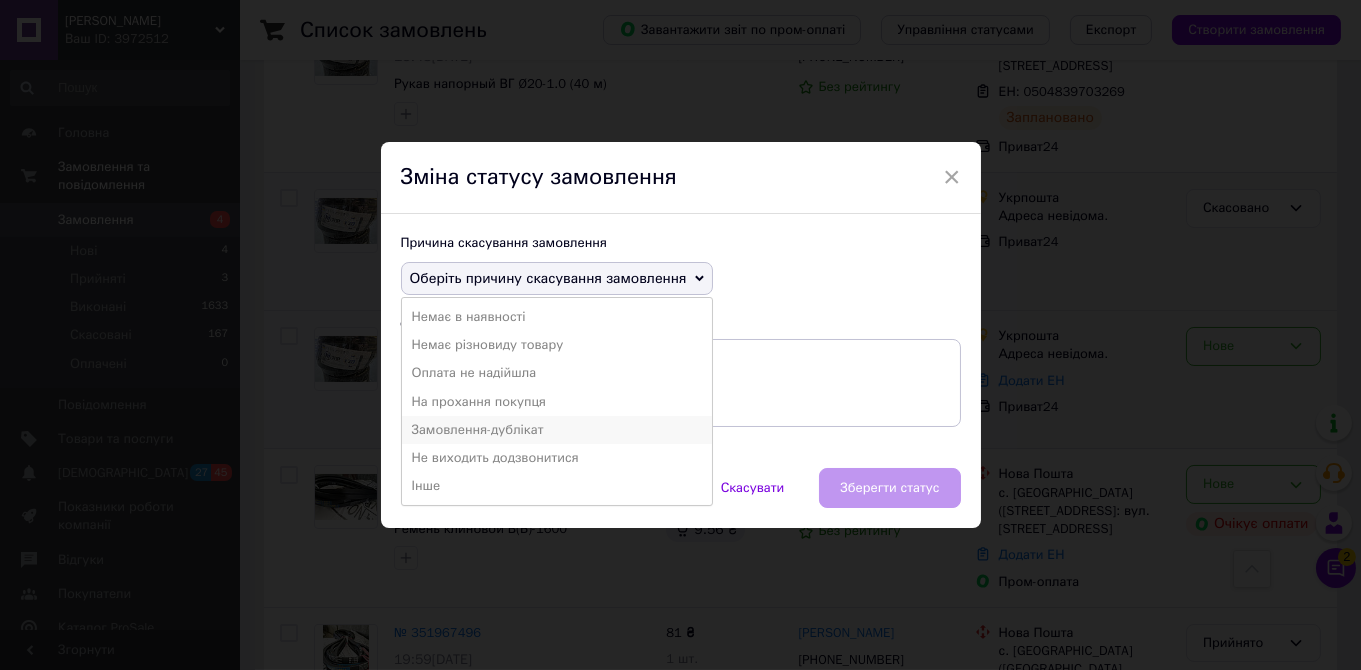 click on "Замовлення-дублікат" at bounding box center (557, 430) 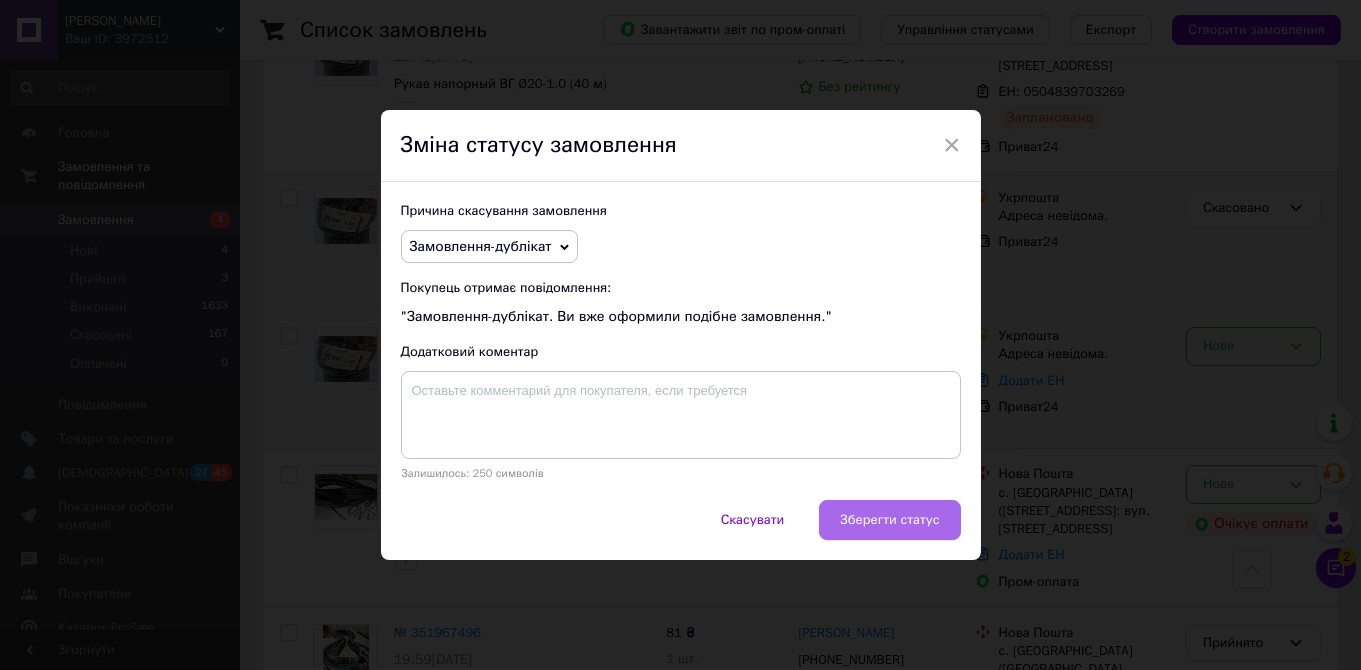 click on "Зберегти статус" at bounding box center (889, 520) 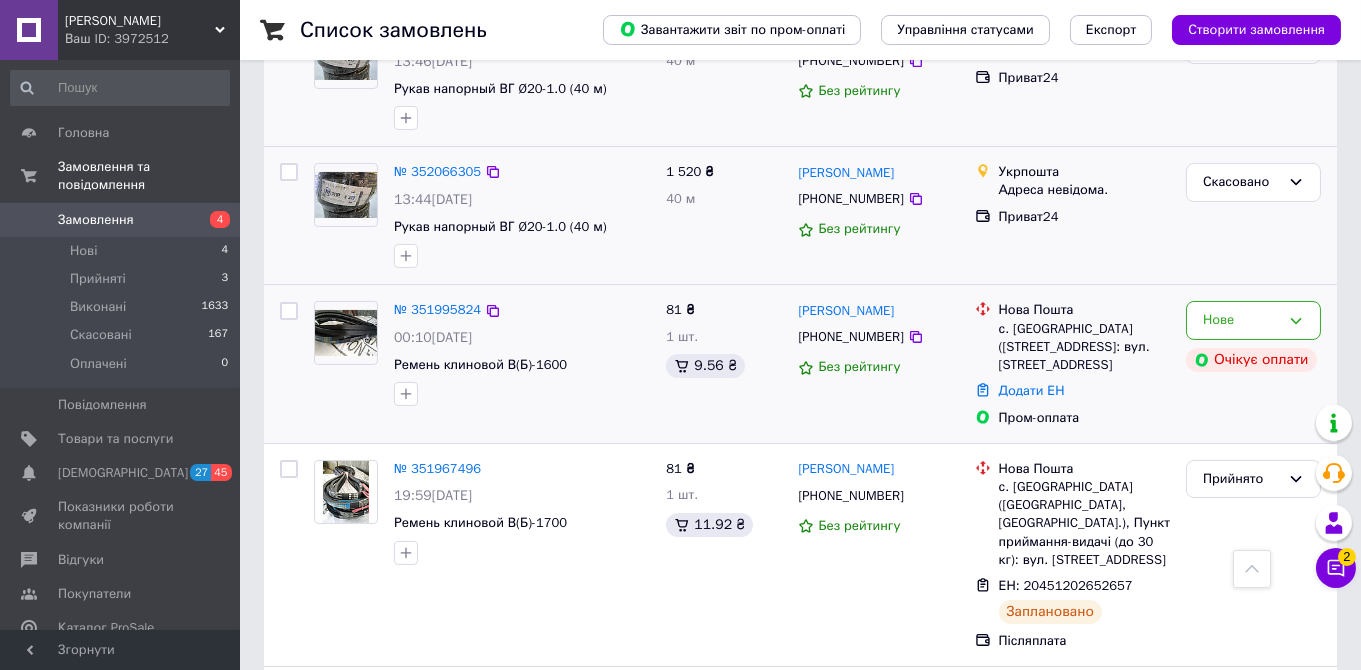 scroll, scrollTop: 739, scrollLeft: 0, axis: vertical 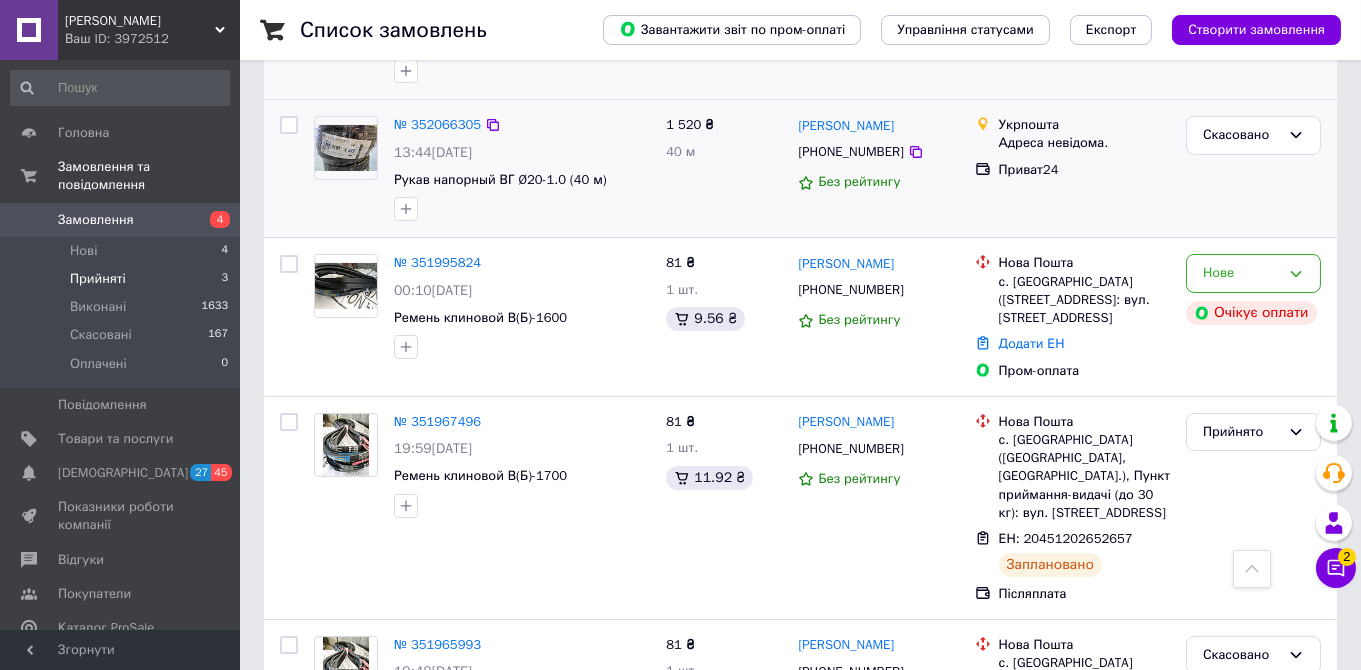 click on "Прийняті" at bounding box center [98, 279] 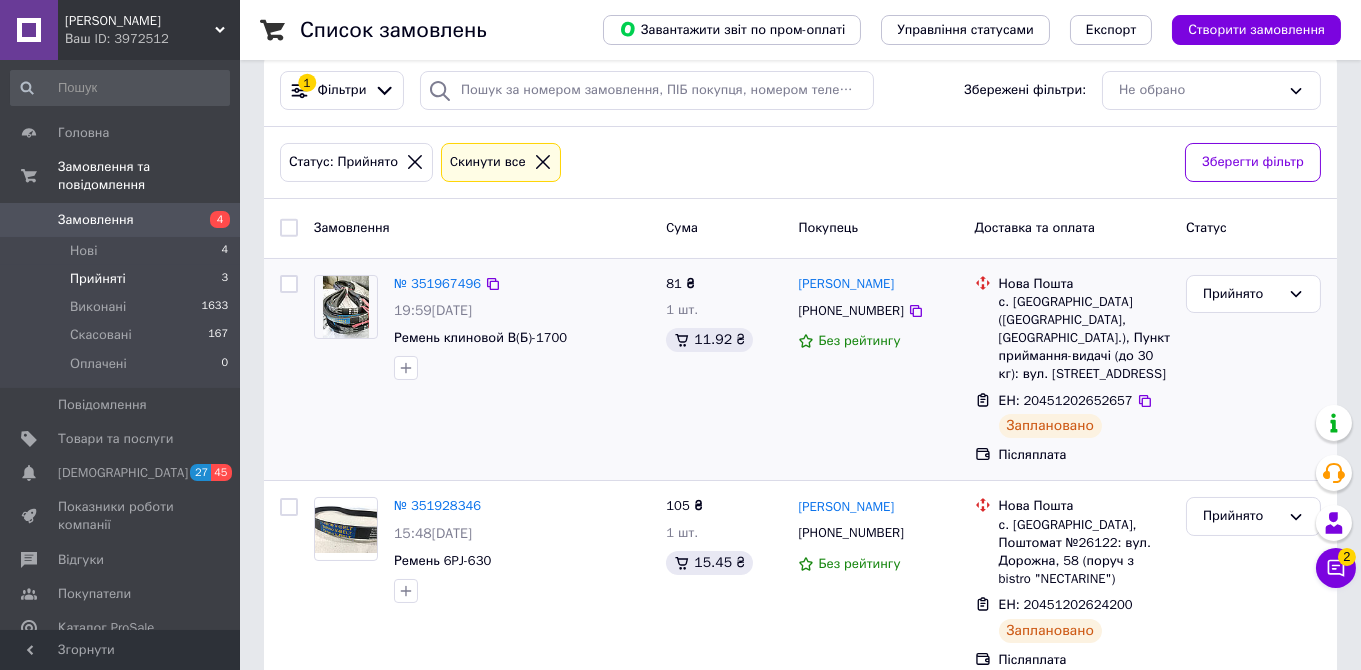 scroll, scrollTop: 211, scrollLeft: 0, axis: vertical 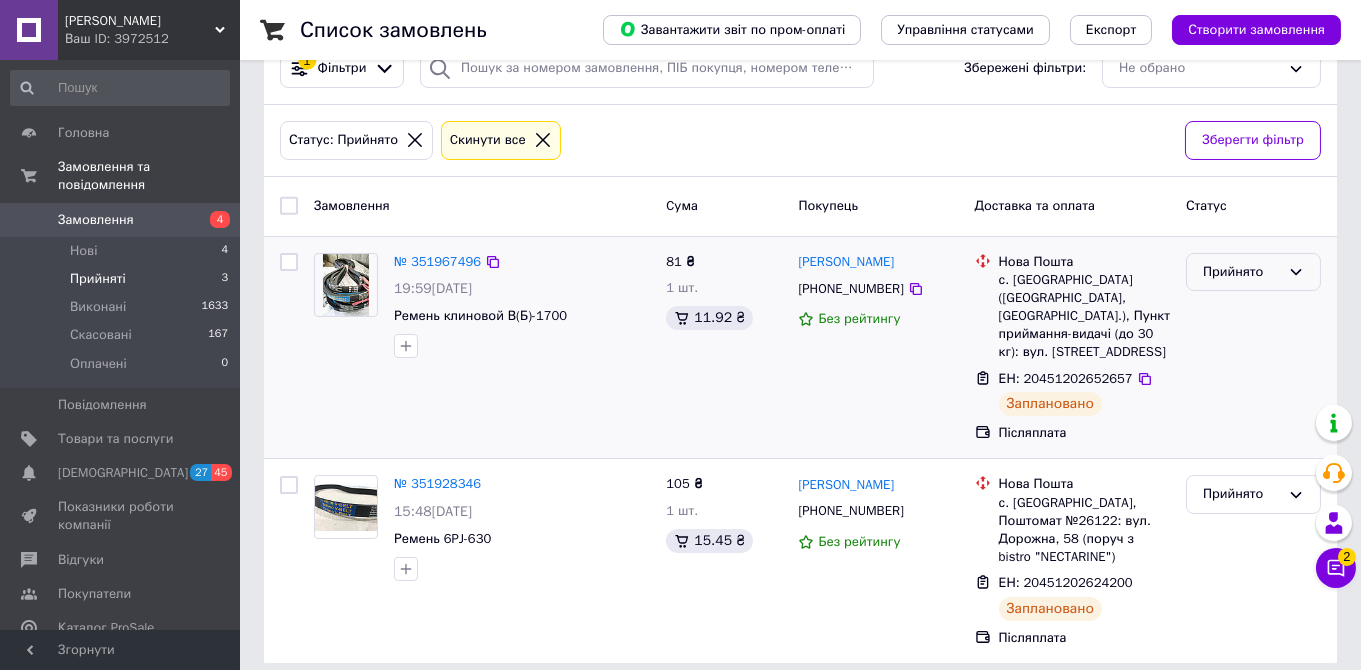 click on "Прийнято" at bounding box center (1241, 272) 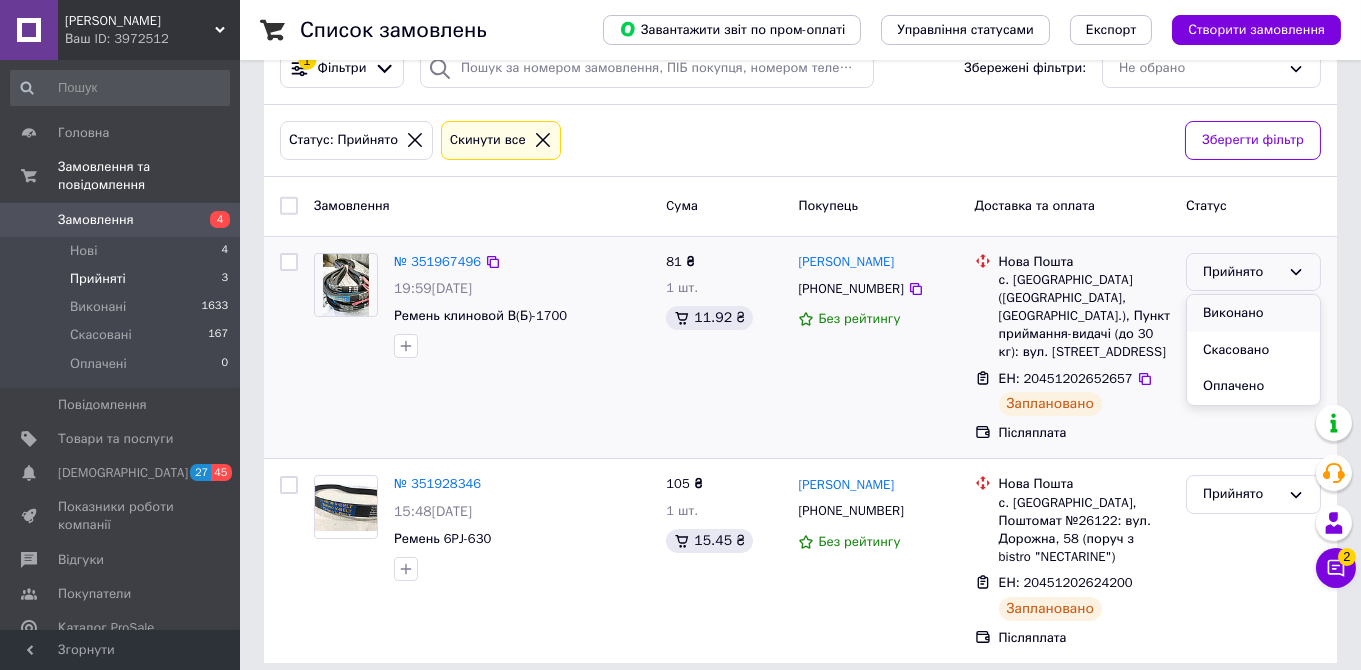 click on "Виконано" at bounding box center [1253, 313] 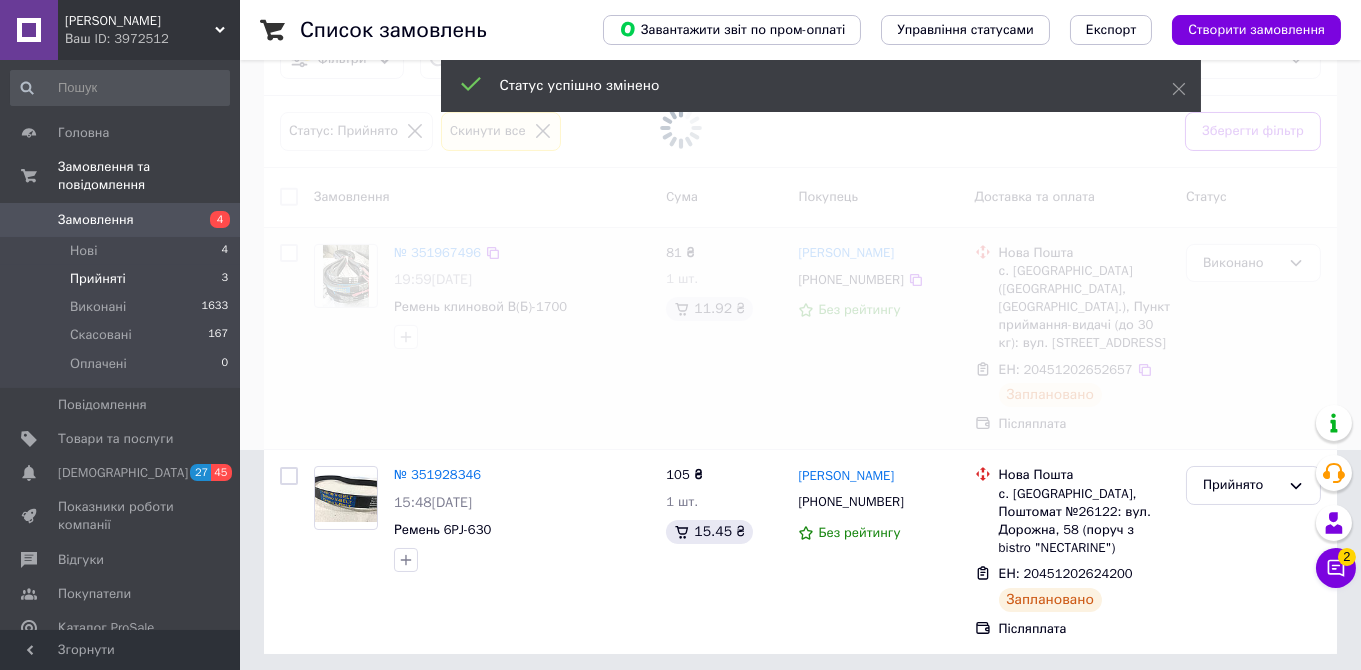 scroll, scrollTop: 225, scrollLeft: 0, axis: vertical 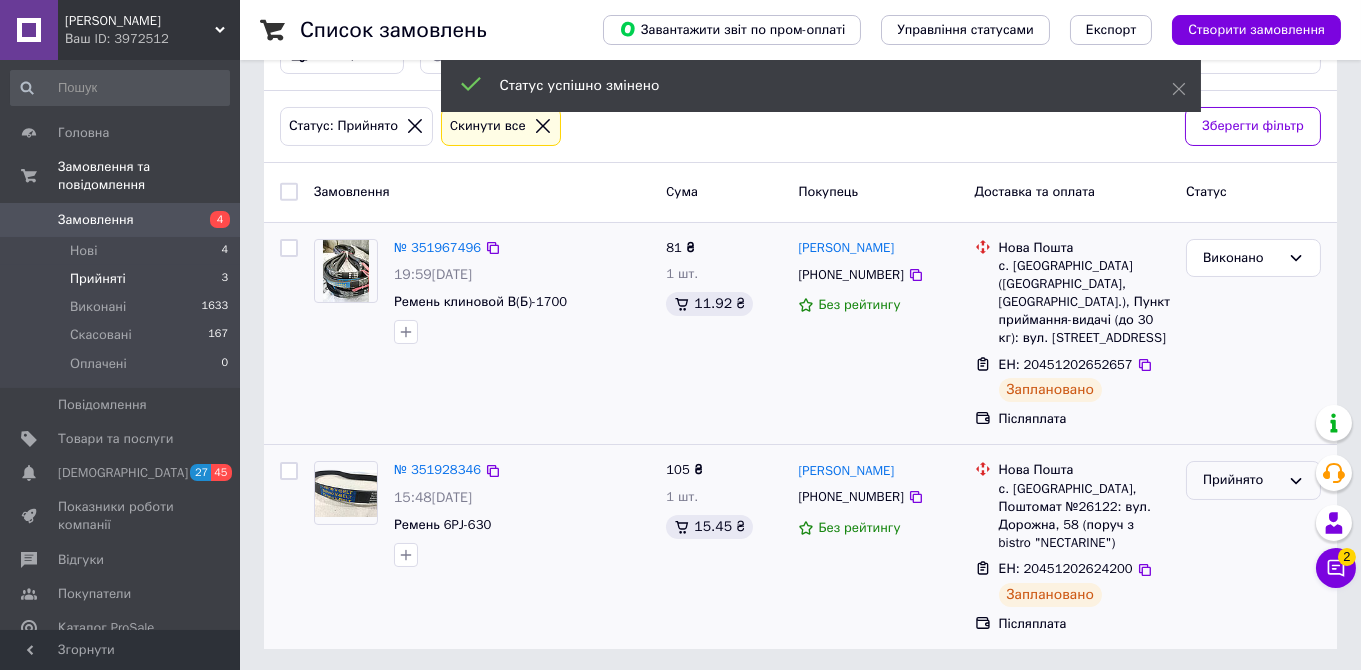 click on "Прийнято" at bounding box center (1241, 480) 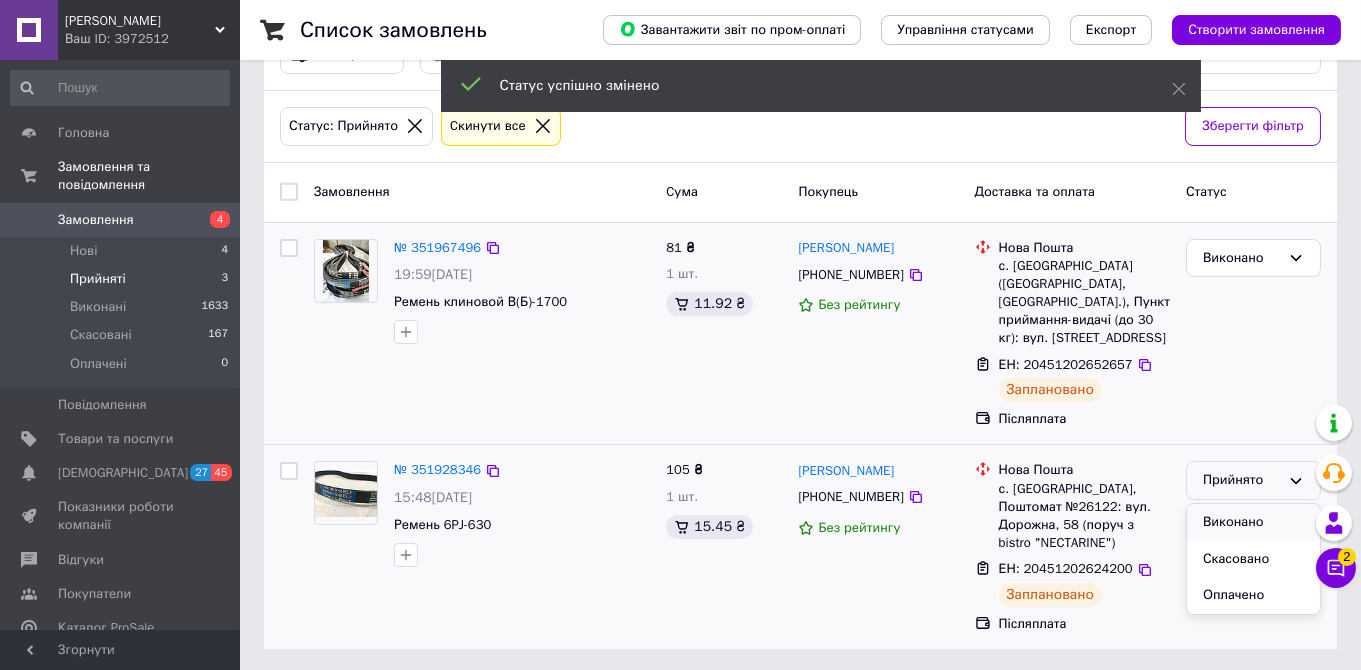 click on "Виконано" at bounding box center (1253, 522) 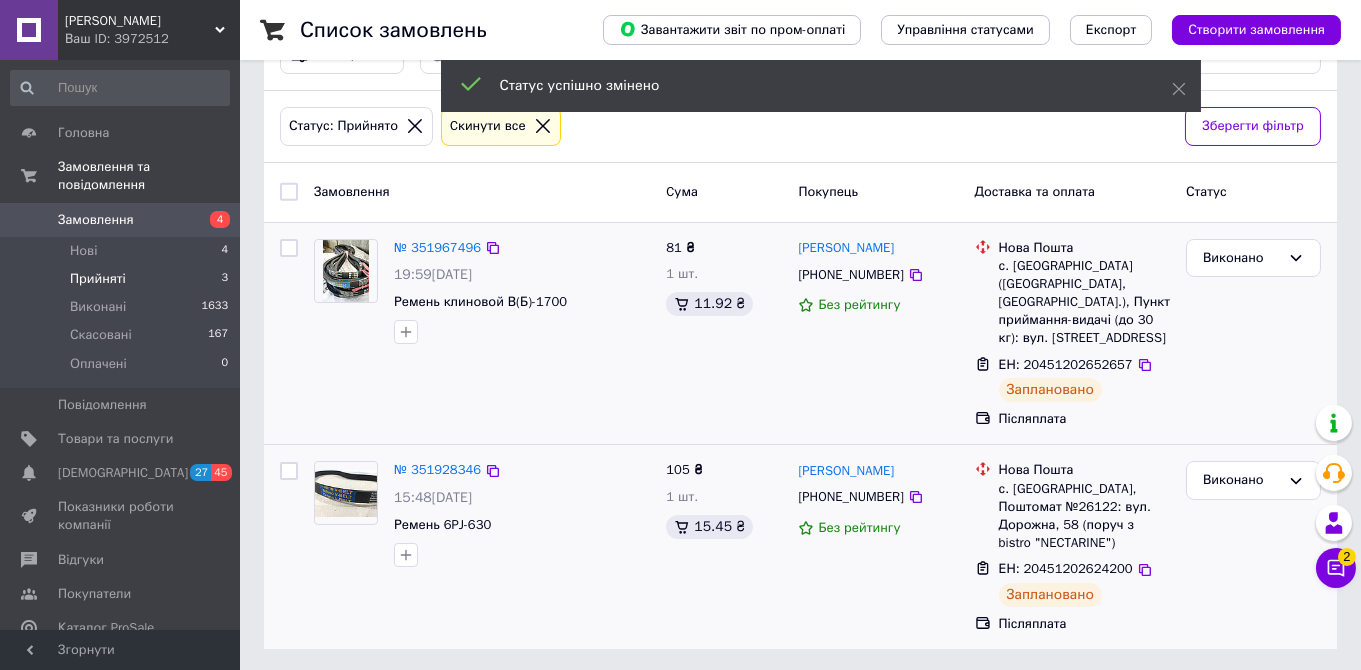 click on "Замовлення" at bounding box center (96, 220) 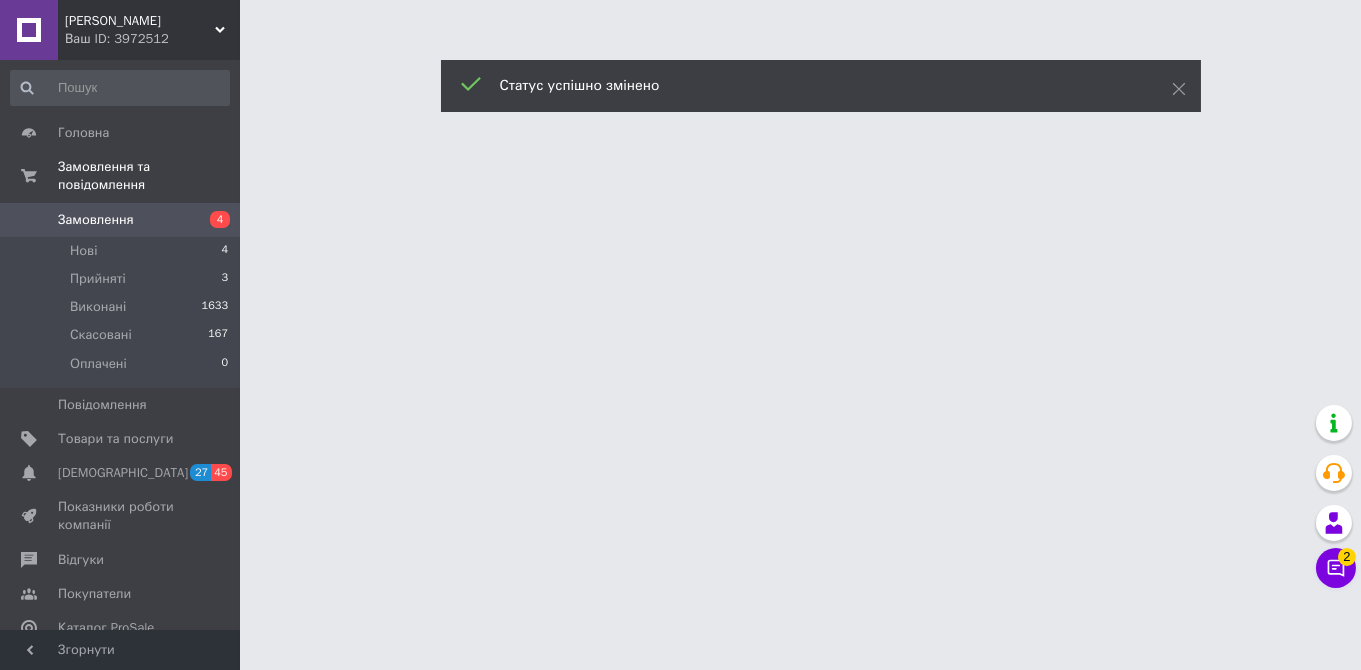 scroll, scrollTop: 0, scrollLeft: 0, axis: both 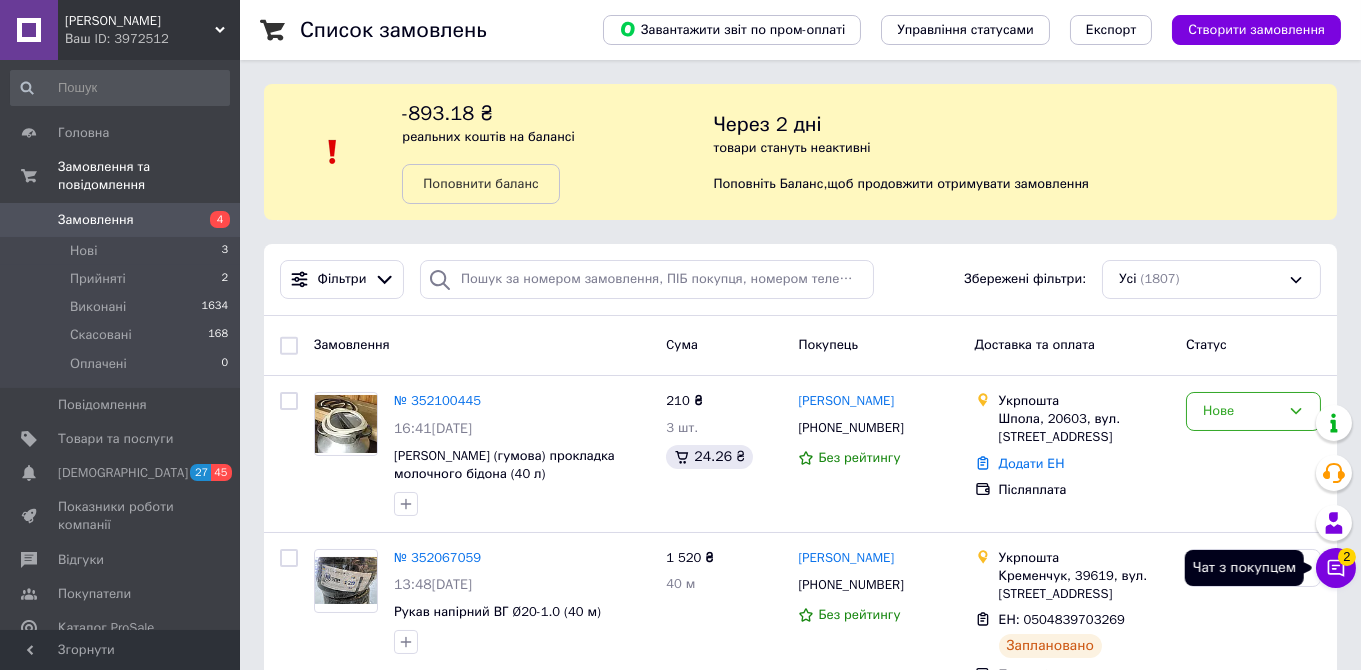 click 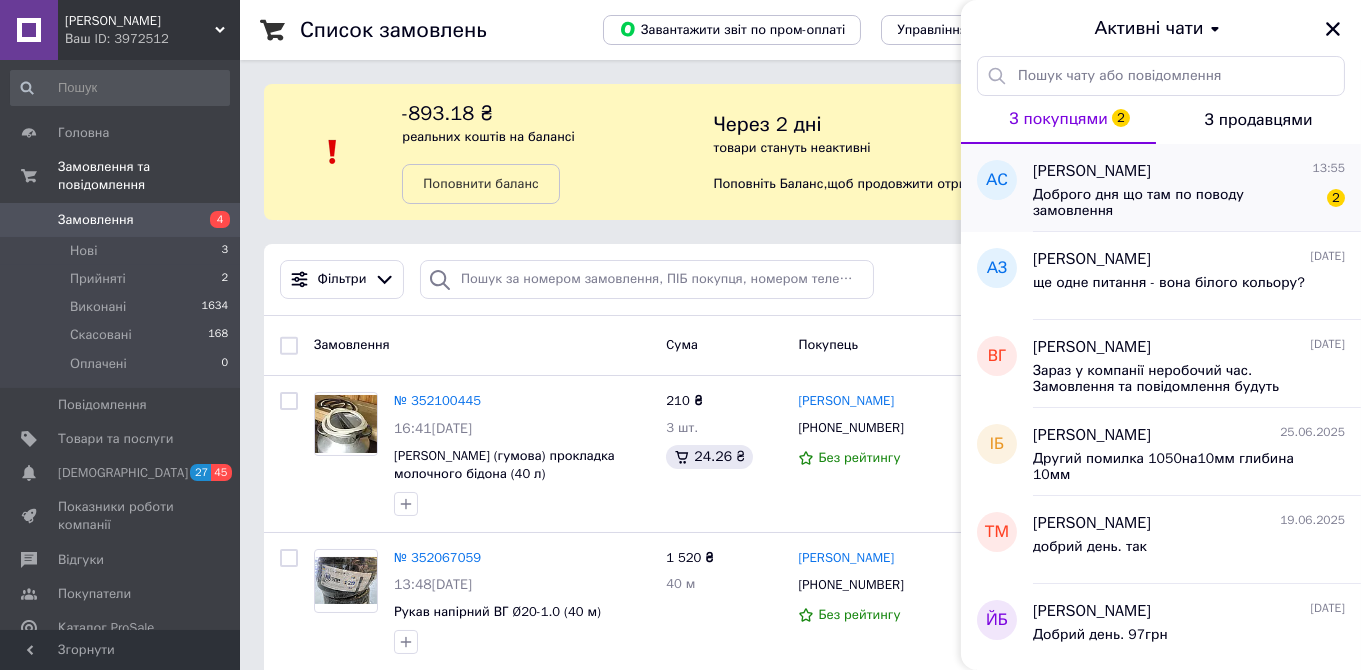 click on "[PERSON_NAME]" at bounding box center [1092, 171] 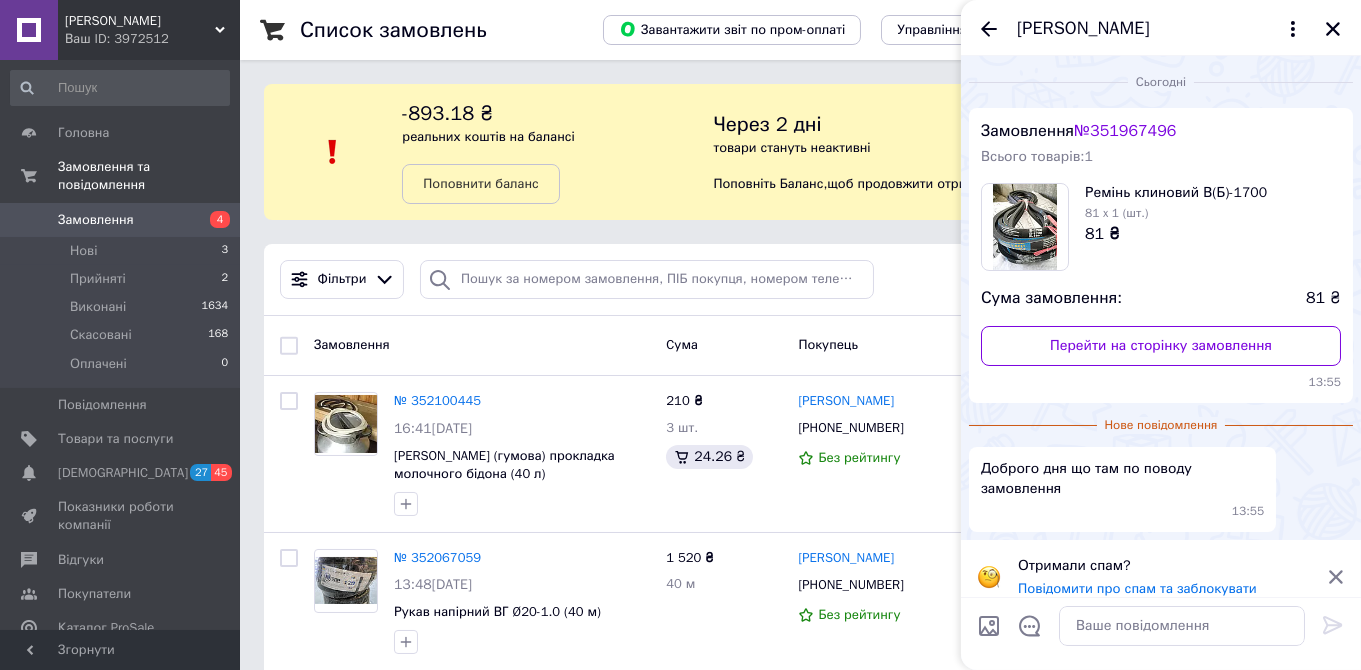 scroll, scrollTop: 16, scrollLeft: 0, axis: vertical 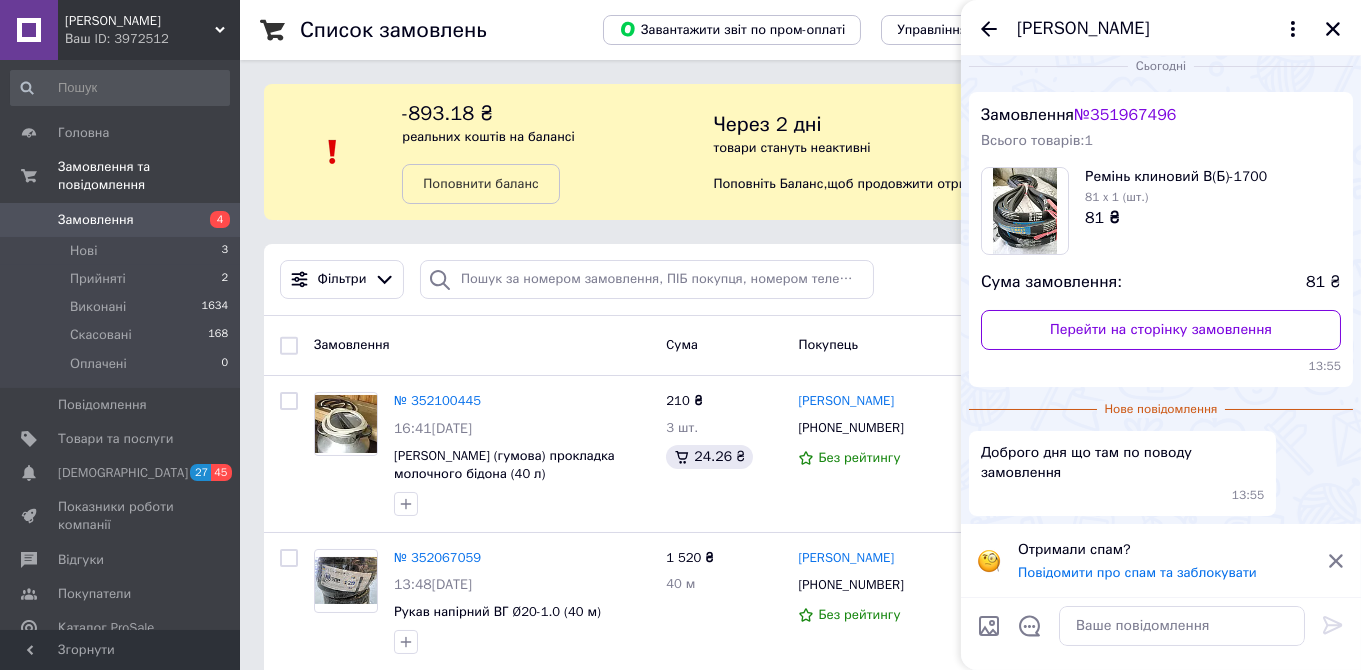 click 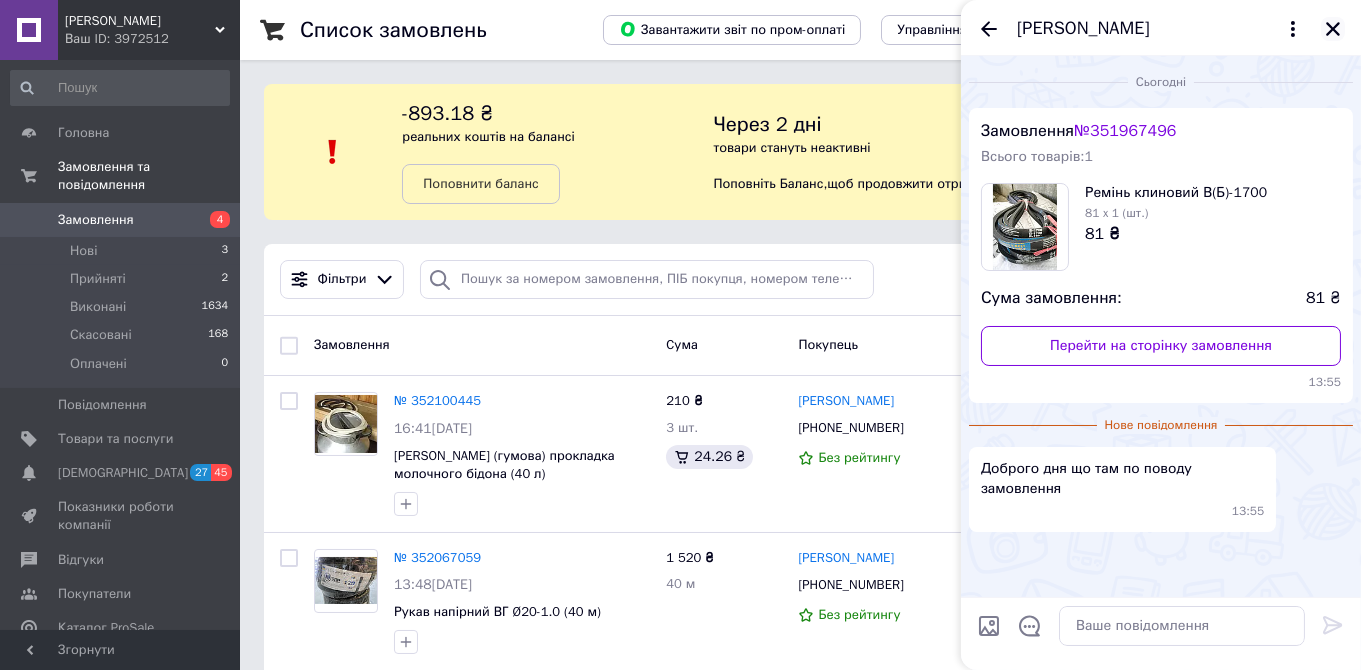 click 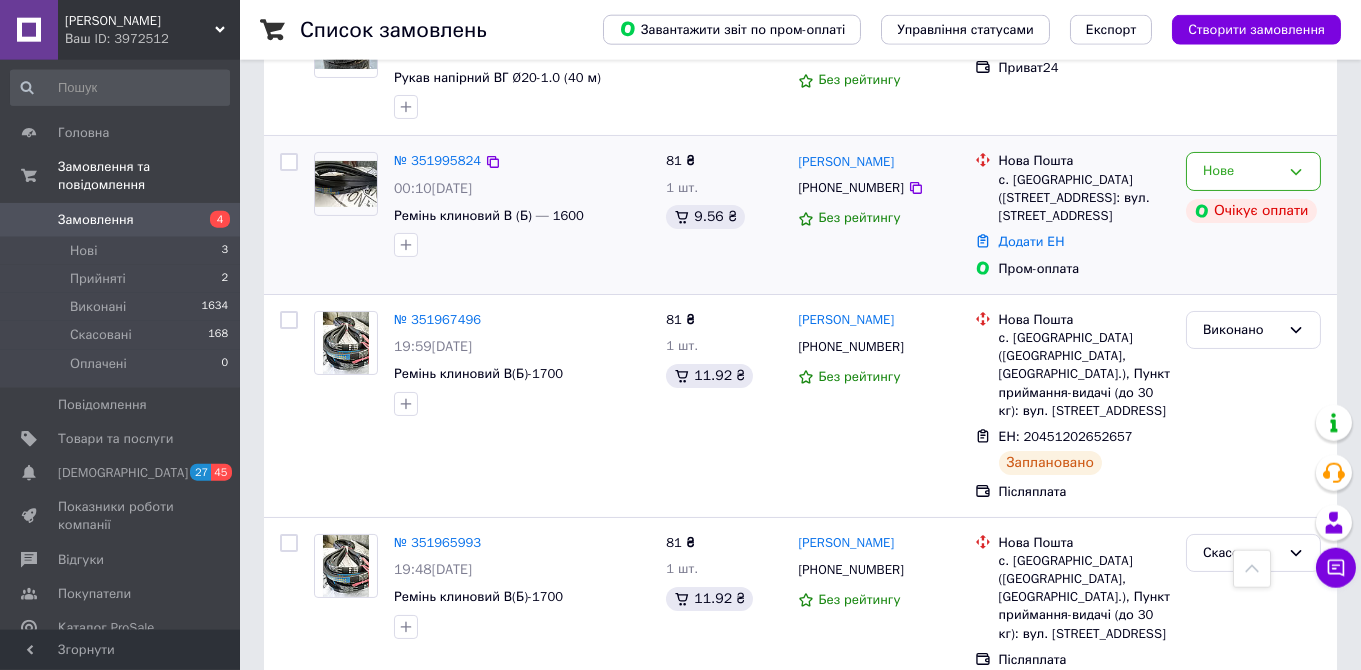 scroll, scrollTop: 844, scrollLeft: 0, axis: vertical 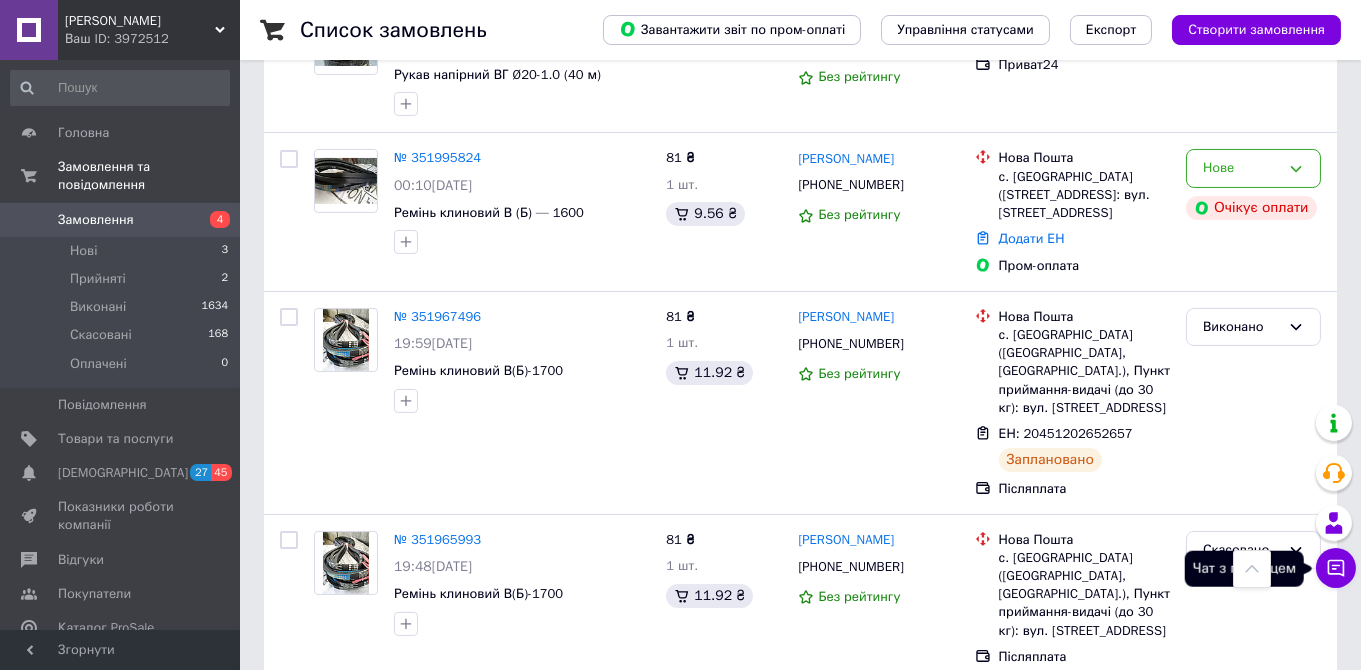 click on "Чат з покупцем" at bounding box center (1336, 568) 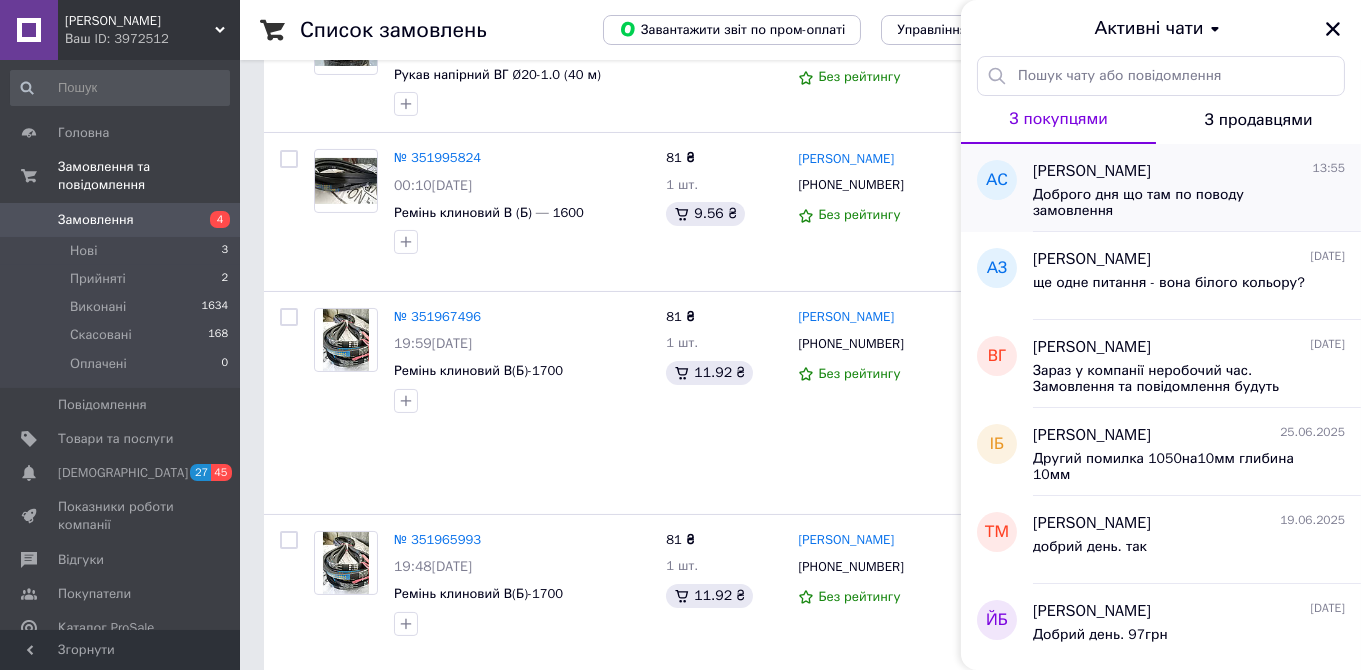 click on "[PERSON_NAME]" at bounding box center [1092, 171] 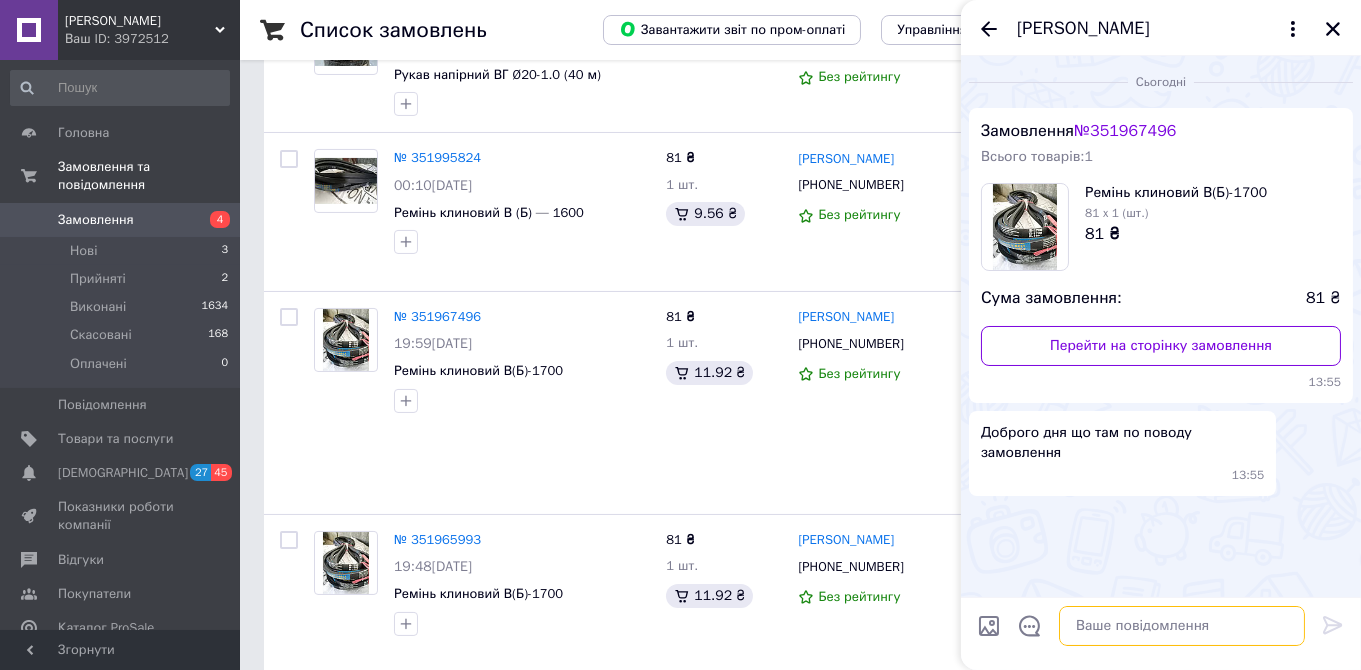 click at bounding box center (1182, 626) 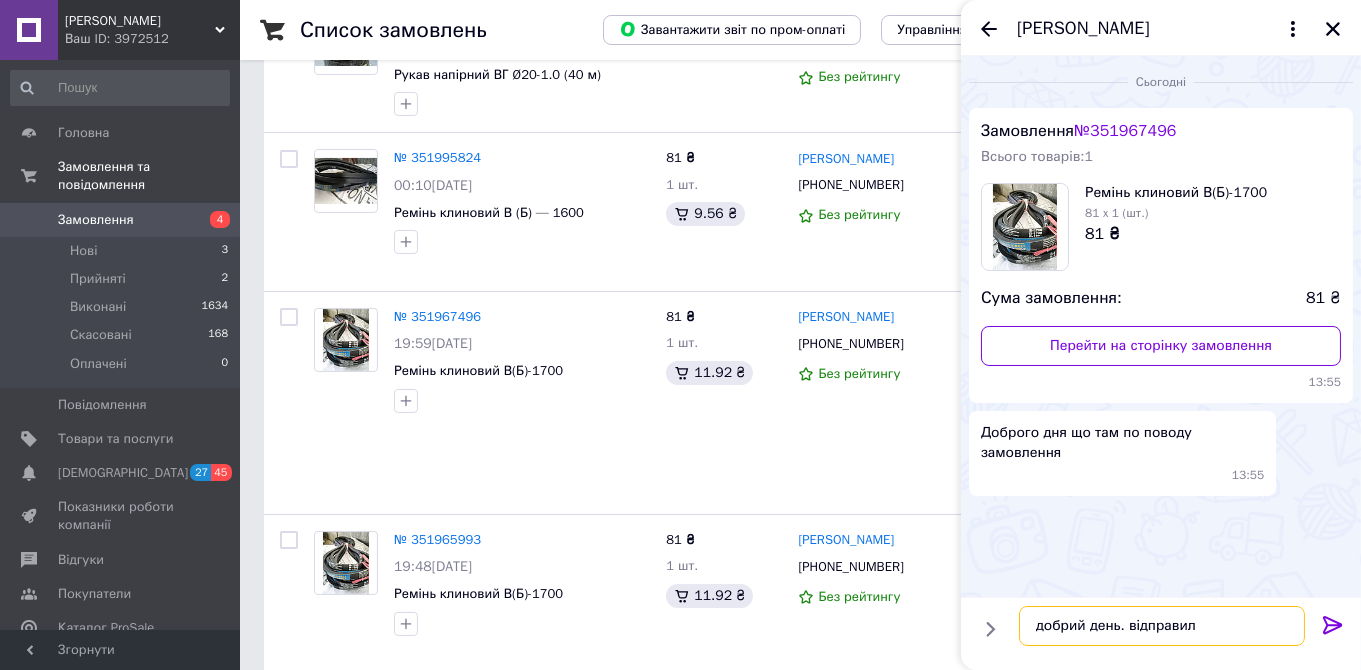 type on "добрий день. відправили" 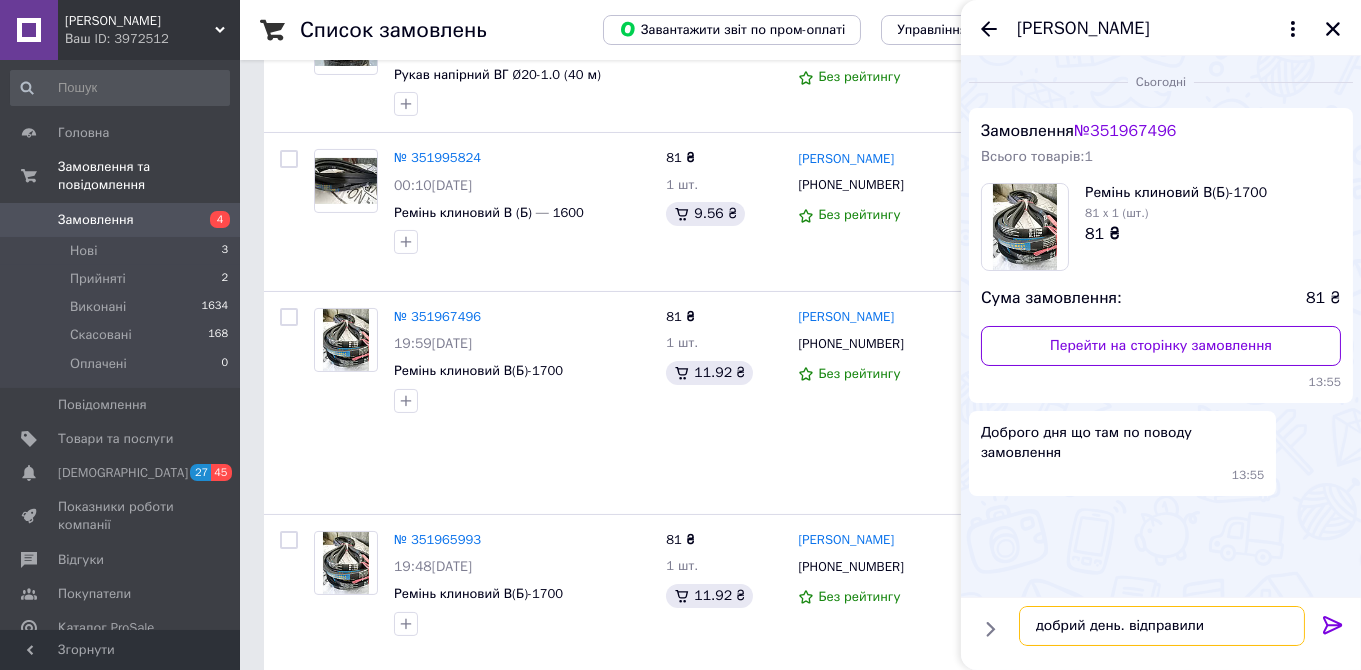 type 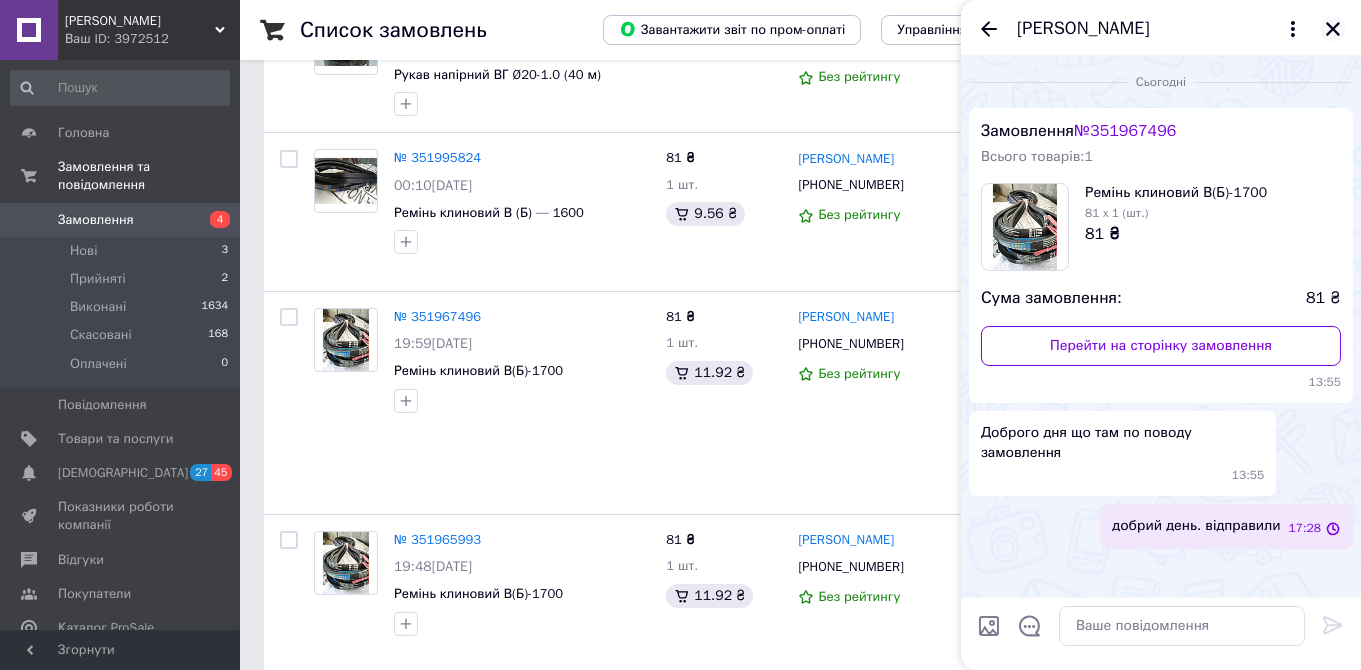 click 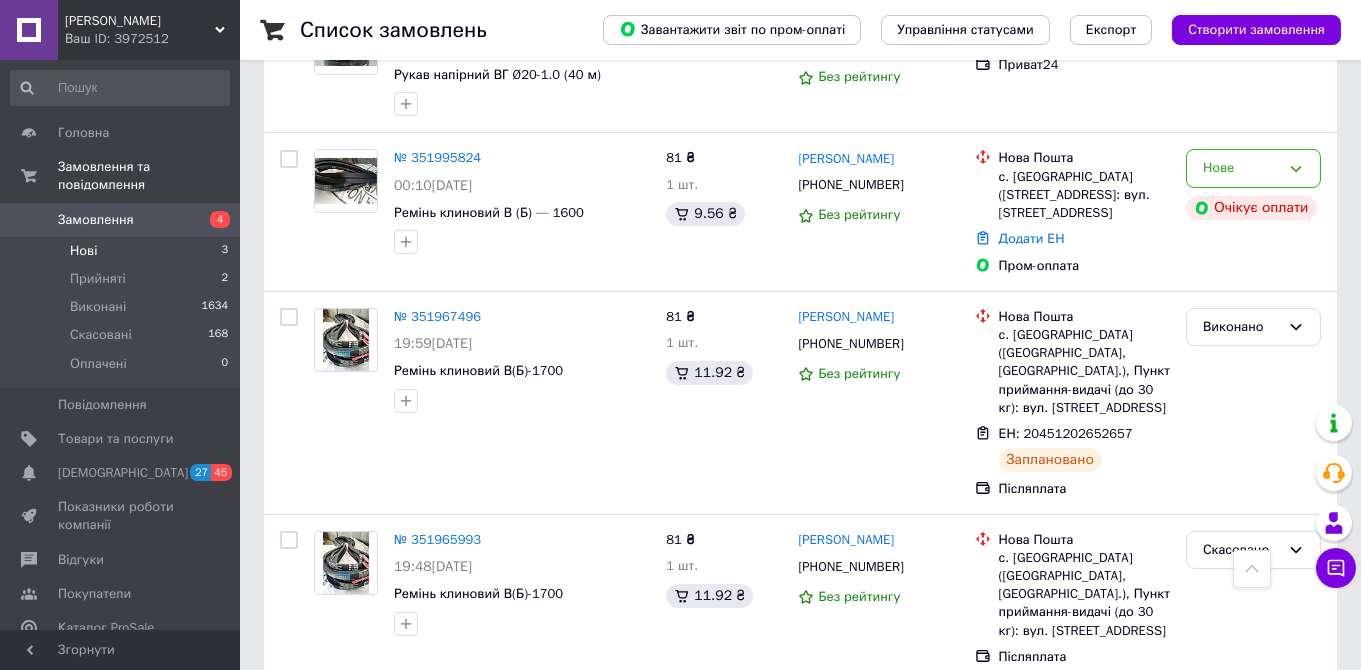 click on "Нові" at bounding box center (83, 251) 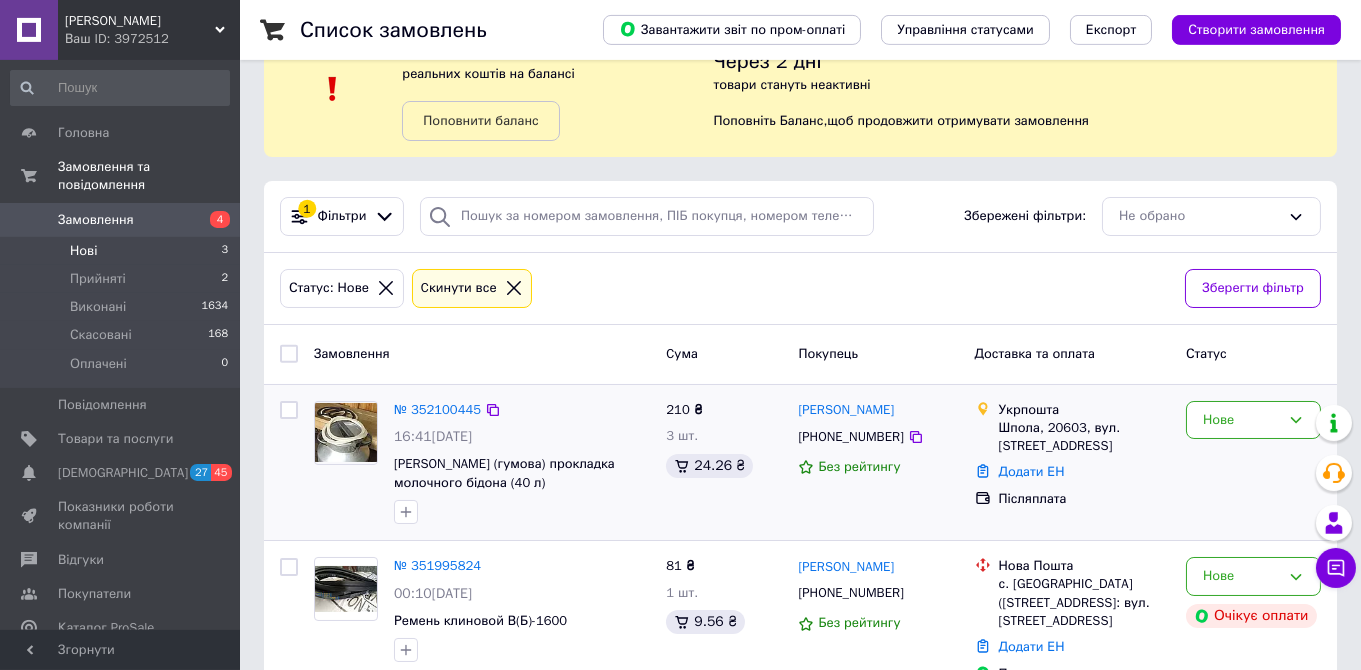 scroll, scrollTop: 95, scrollLeft: 0, axis: vertical 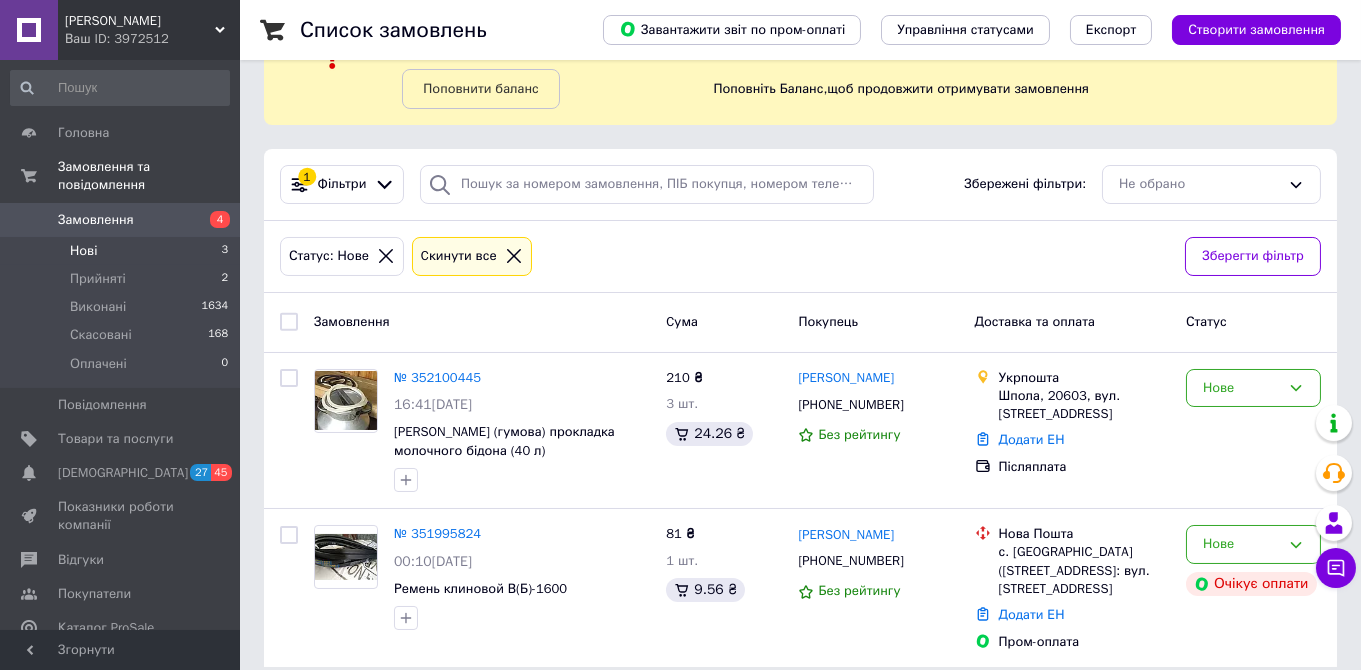click on "Нові" at bounding box center (83, 251) 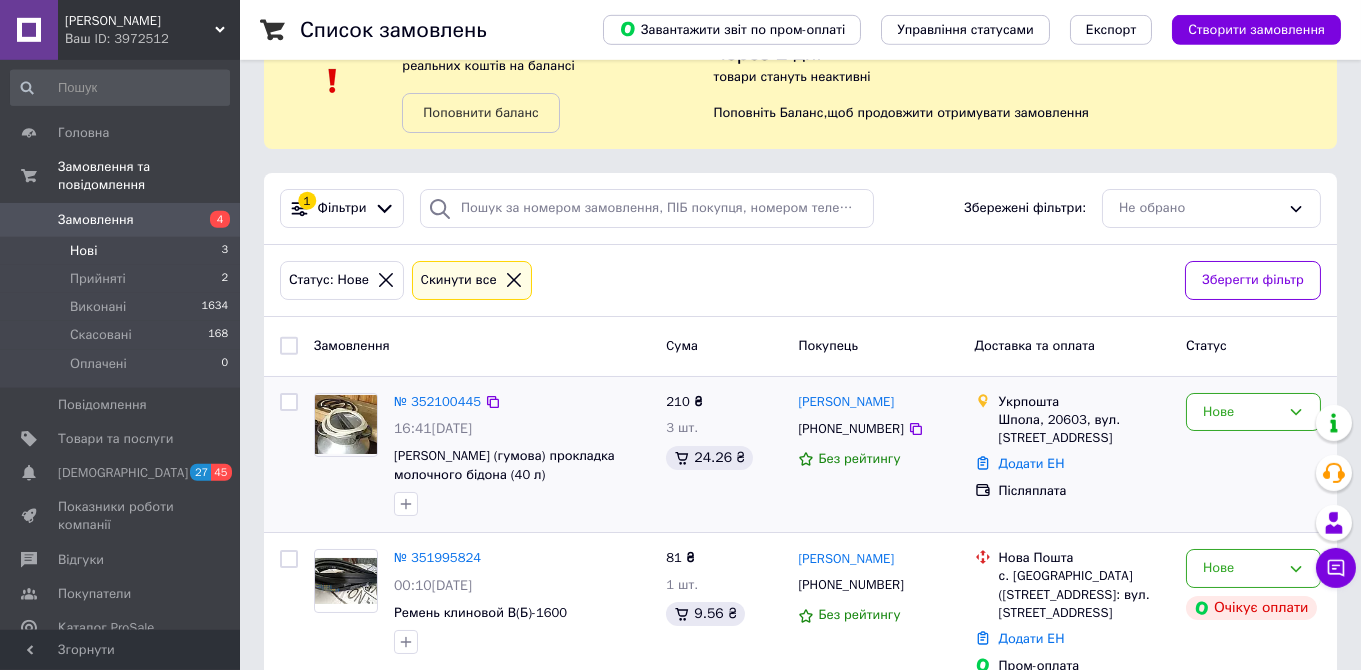 scroll, scrollTop: 95, scrollLeft: 0, axis: vertical 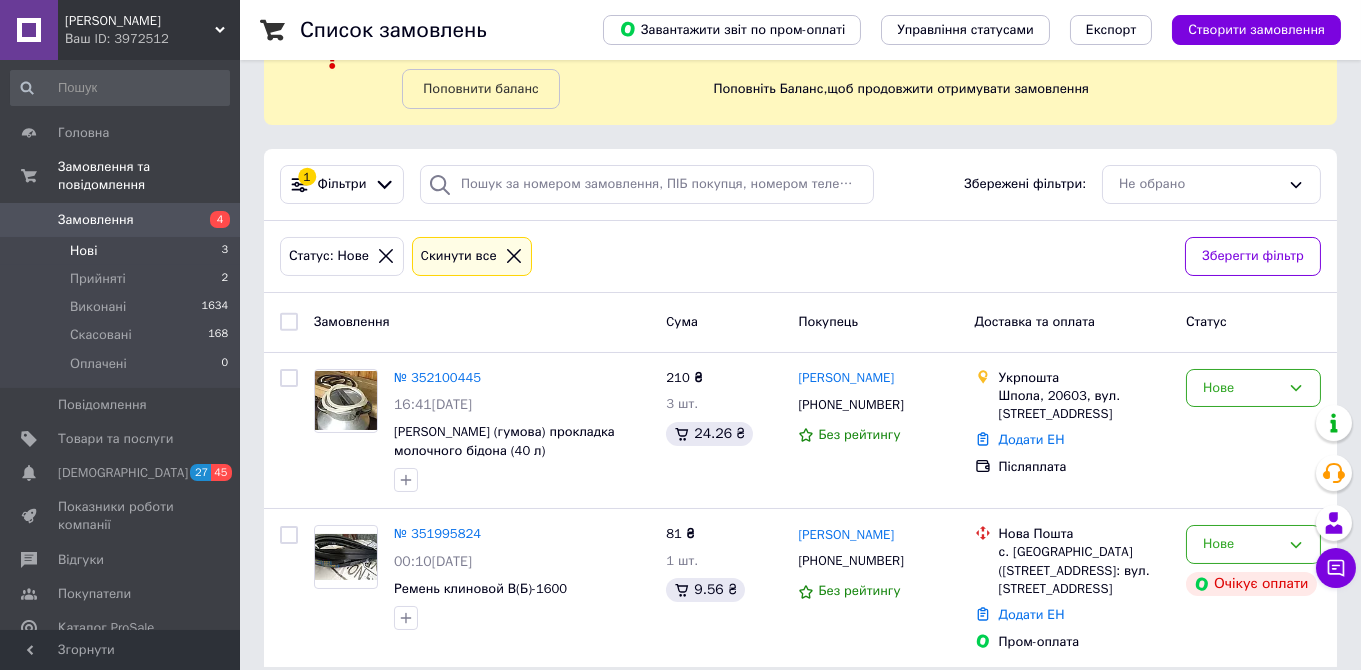click on "Замовлення" at bounding box center (96, 220) 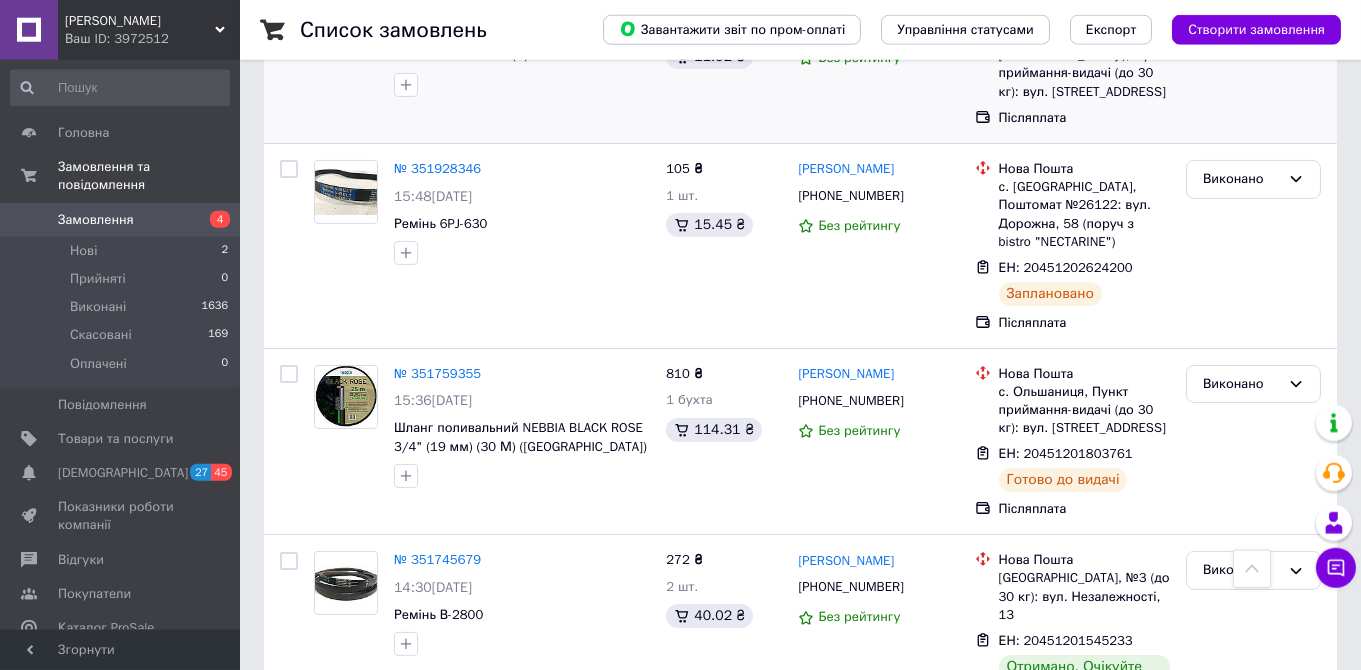 scroll, scrollTop: 1478, scrollLeft: 0, axis: vertical 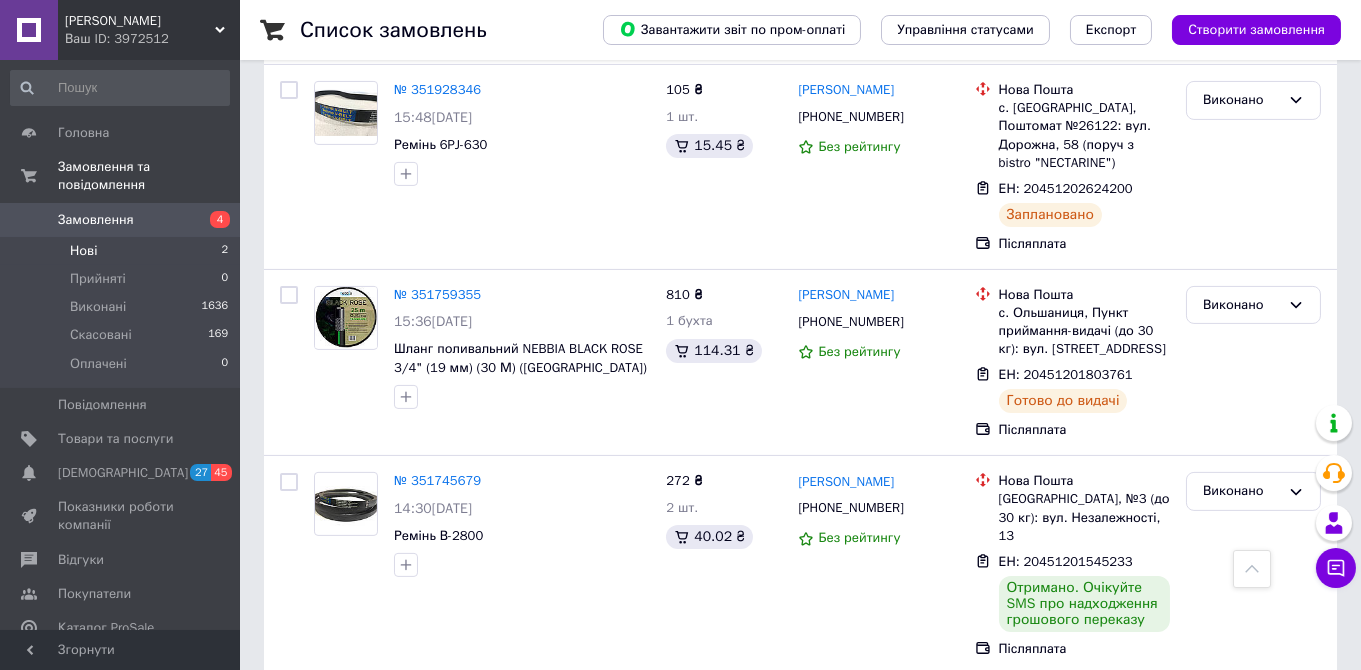 click on "Нові" at bounding box center (83, 251) 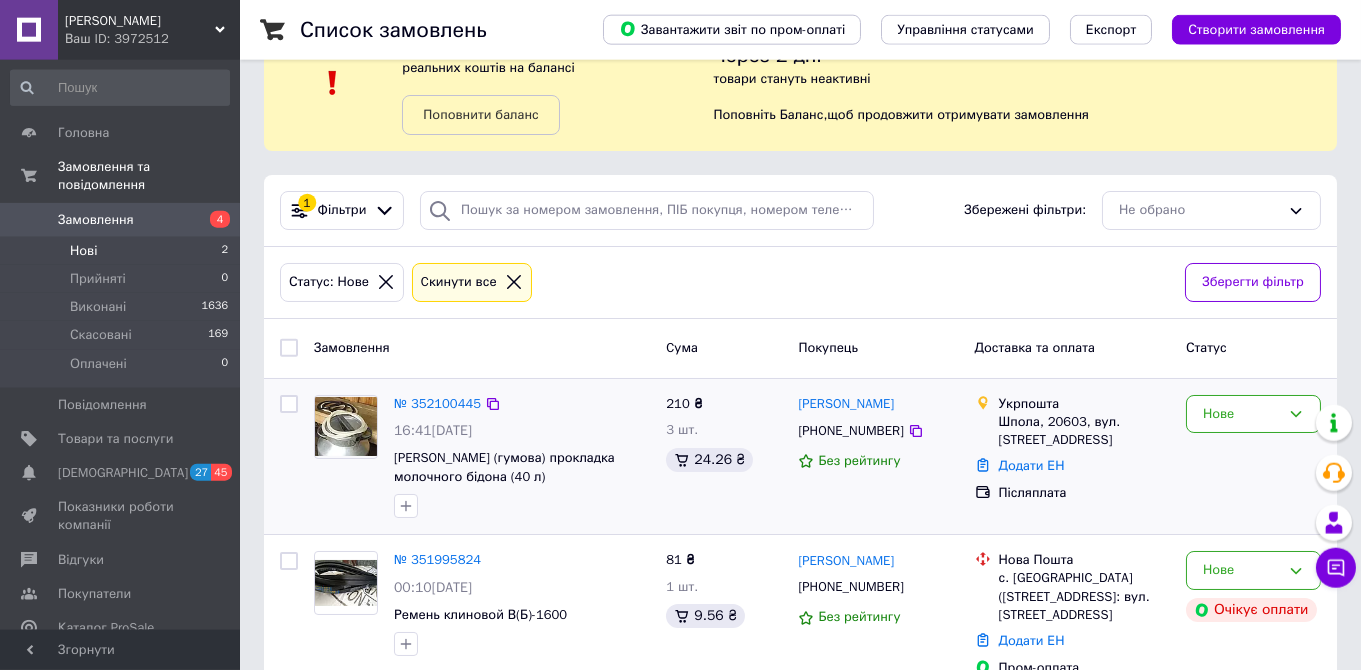 scroll, scrollTop: 95, scrollLeft: 0, axis: vertical 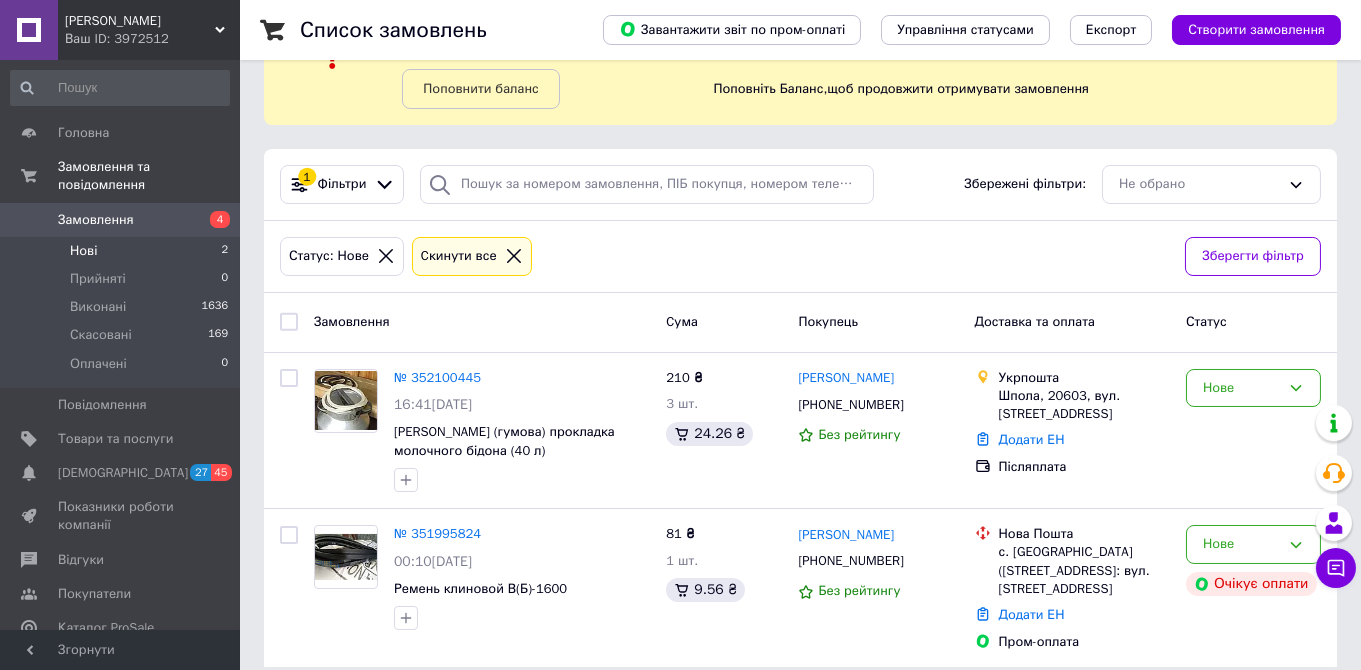 click on "№ 352100445" at bounding box center [437, 377] 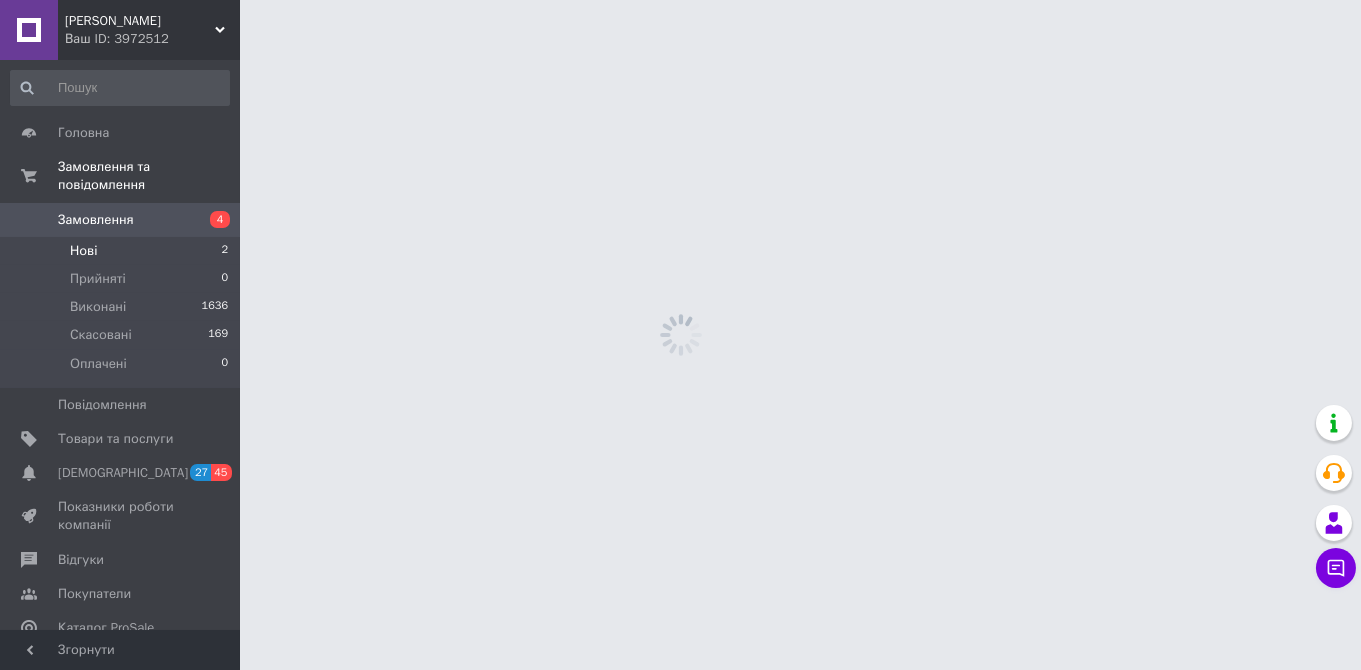 scroll, scrollTop: 0, scrollLeft: 0, axis: both 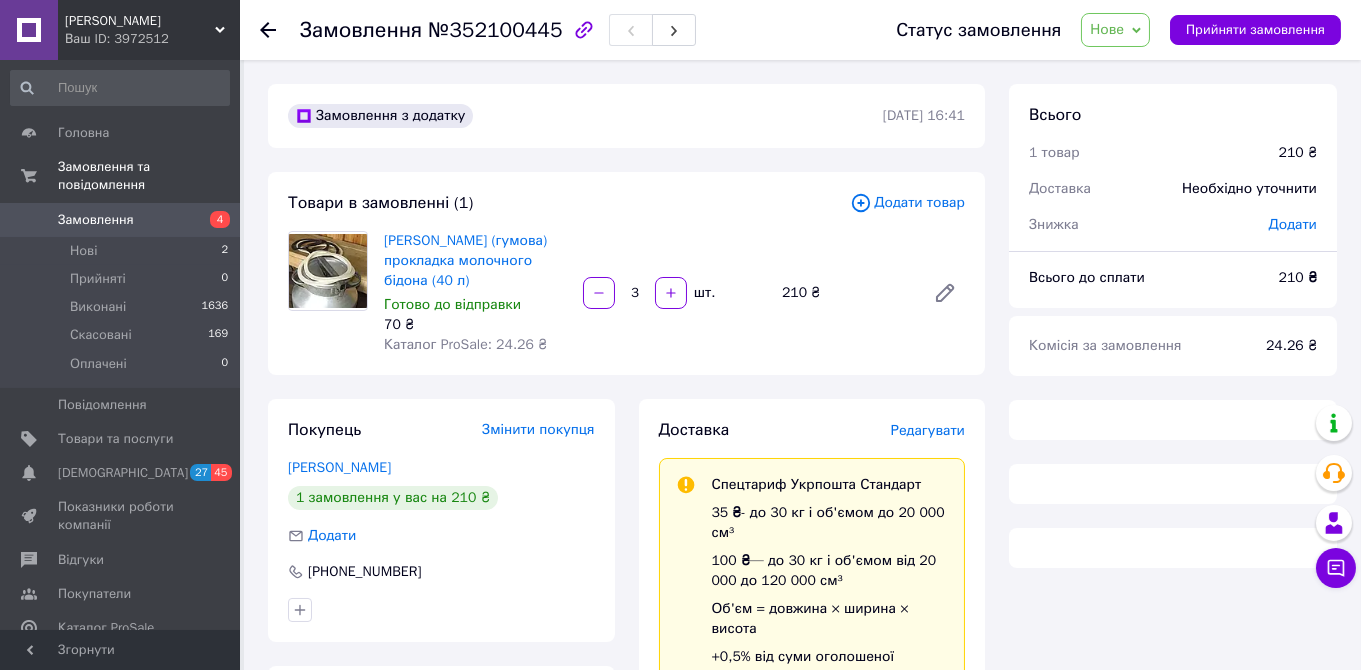 click on "Нове" at bounding box center [1107, 29] 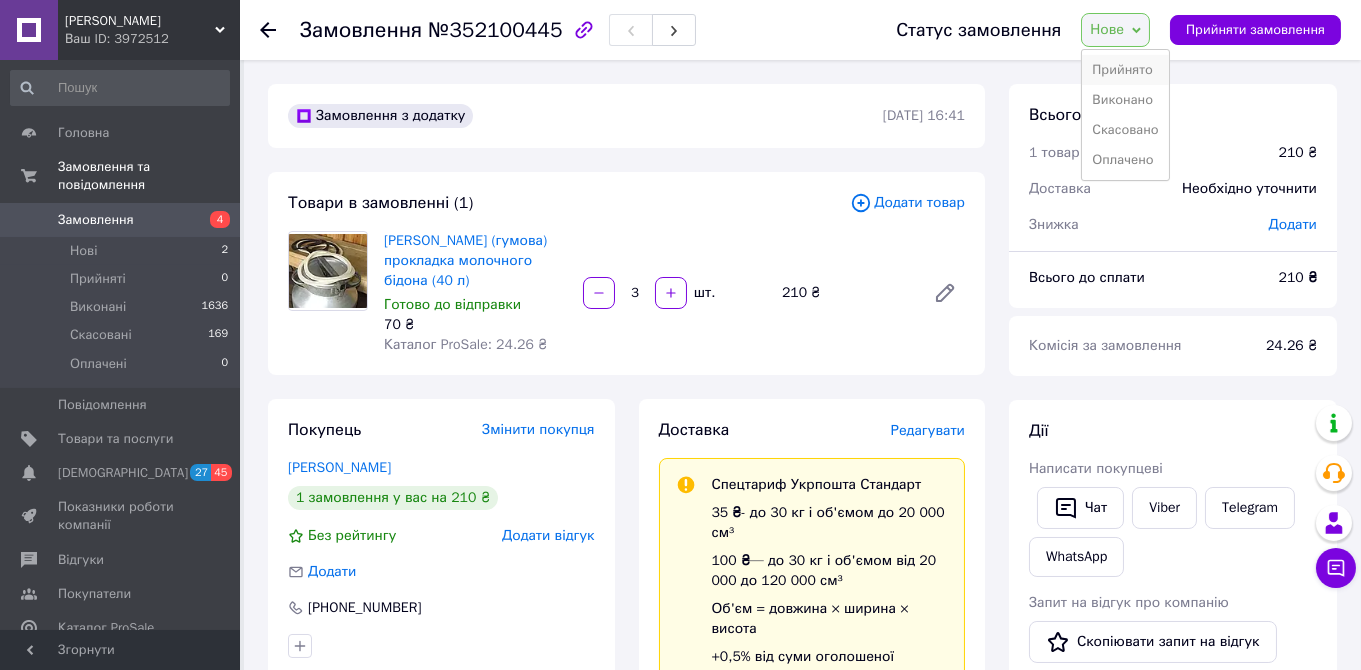 click on "Прийнято" at bounding box center (1125, 70) 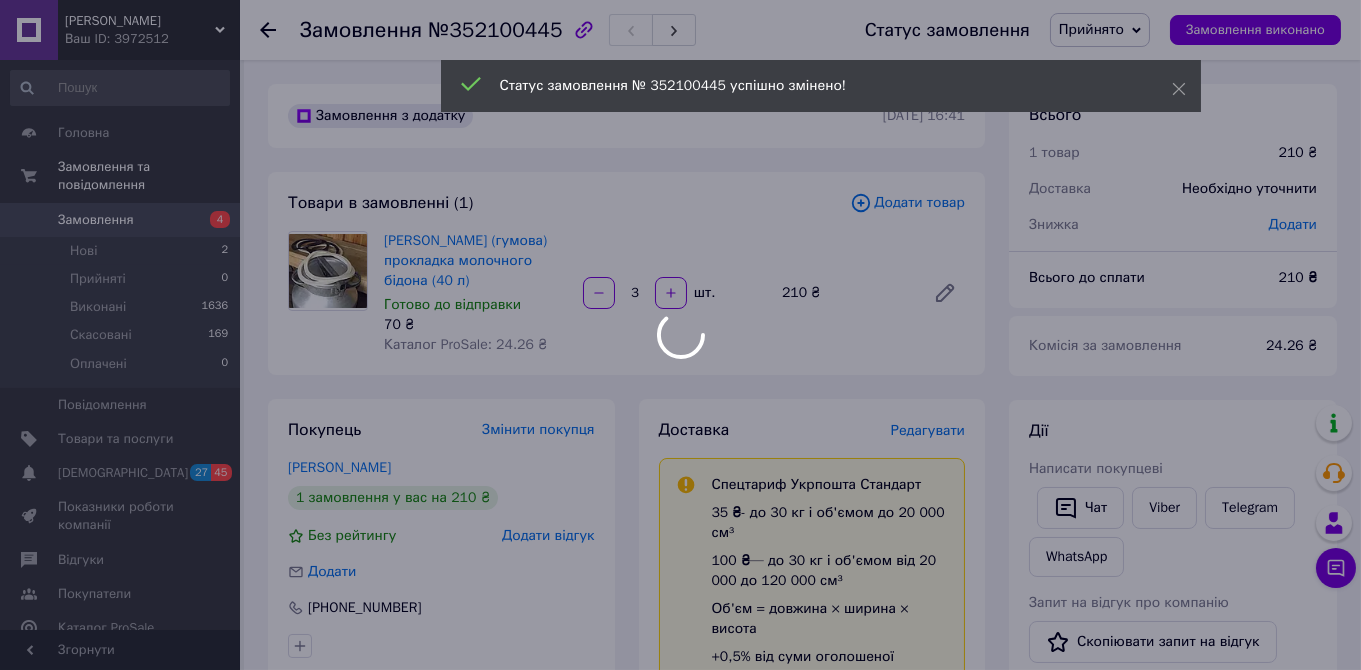 click at bounding box center (680, 335) 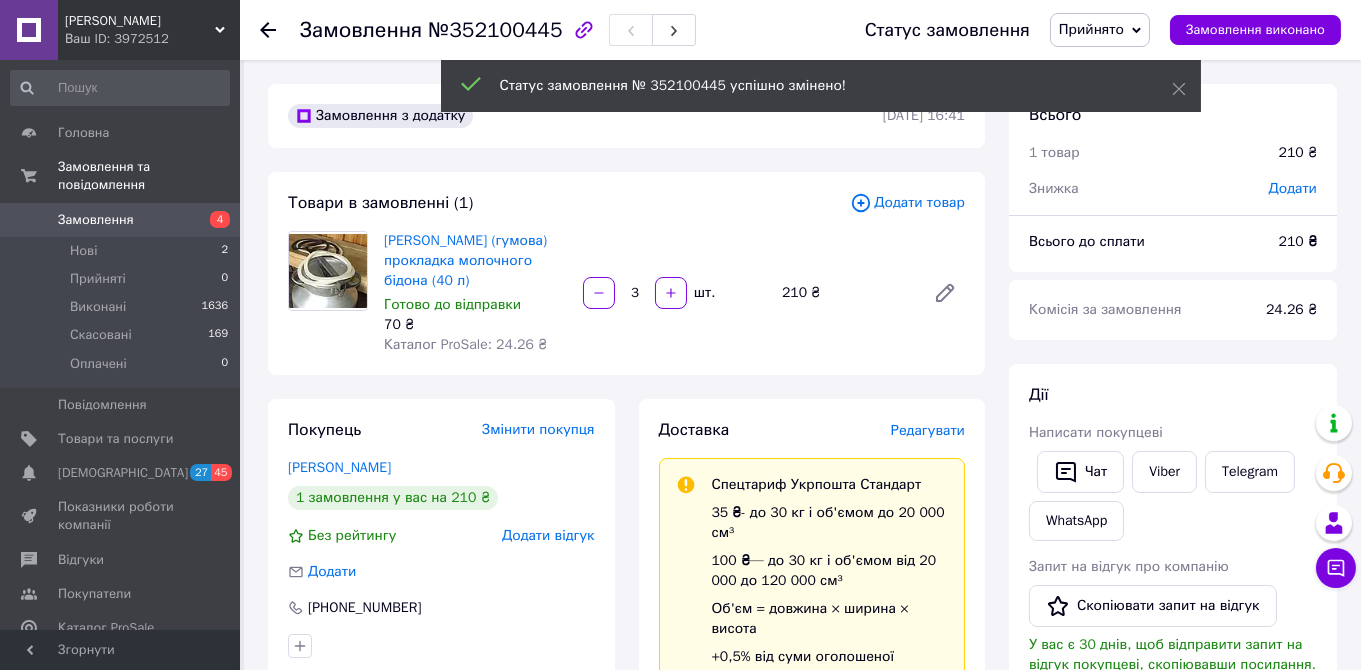 click on "Редагувати" at bounding box center (928, 430) 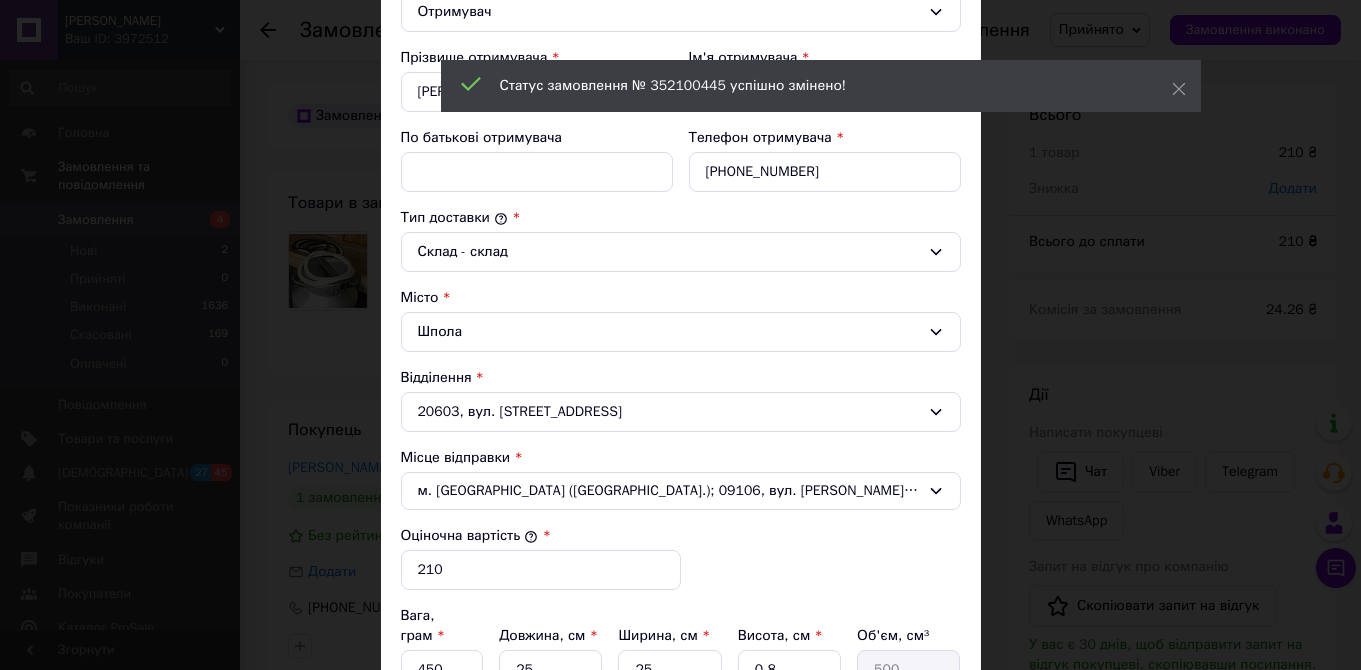 scroll, scrollTop: 686, scrollLeft: 0, axis: vertical 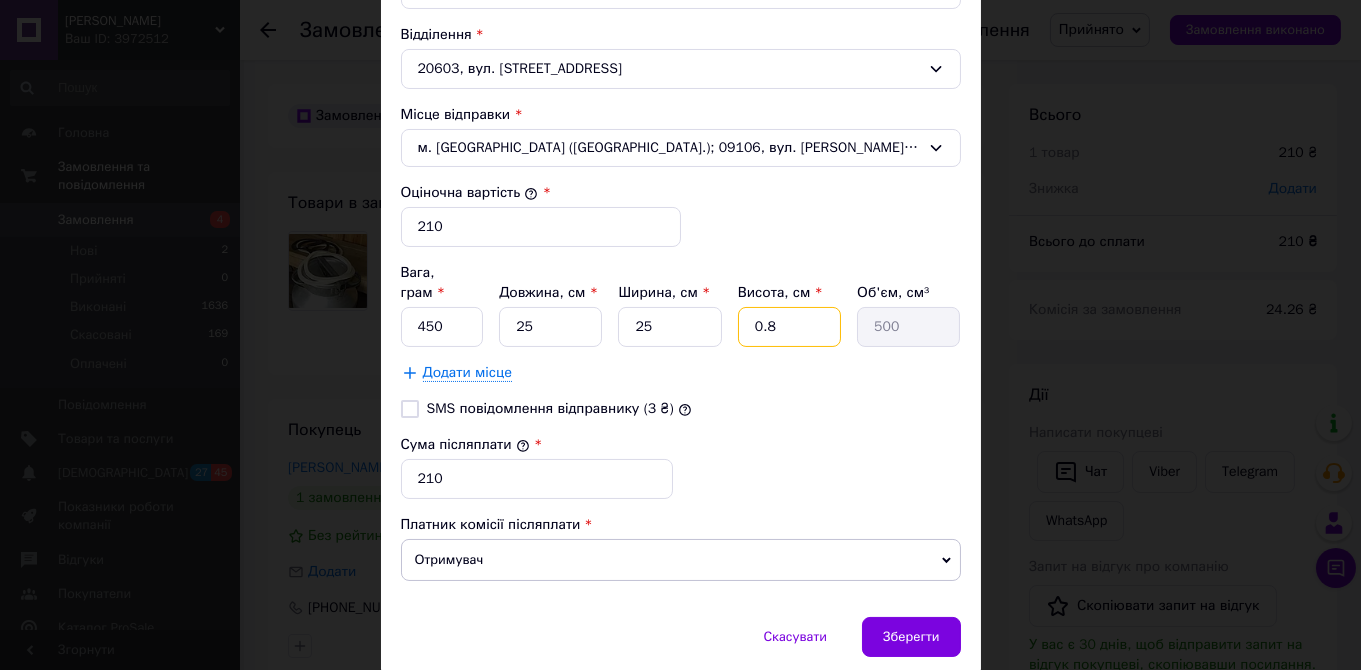 drag, startPoint x: 778, startPoint y: 300, endPoint x: 746, endPoint y: 298, distance: 32.06244 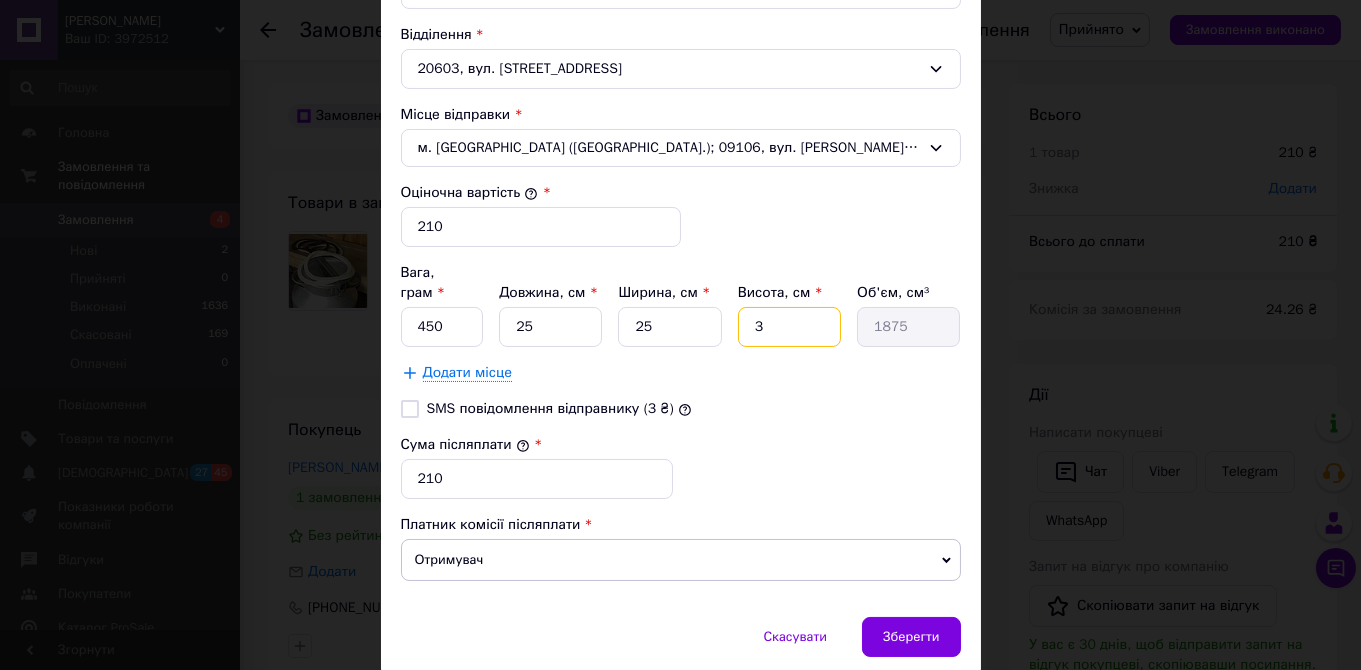 type on "3" 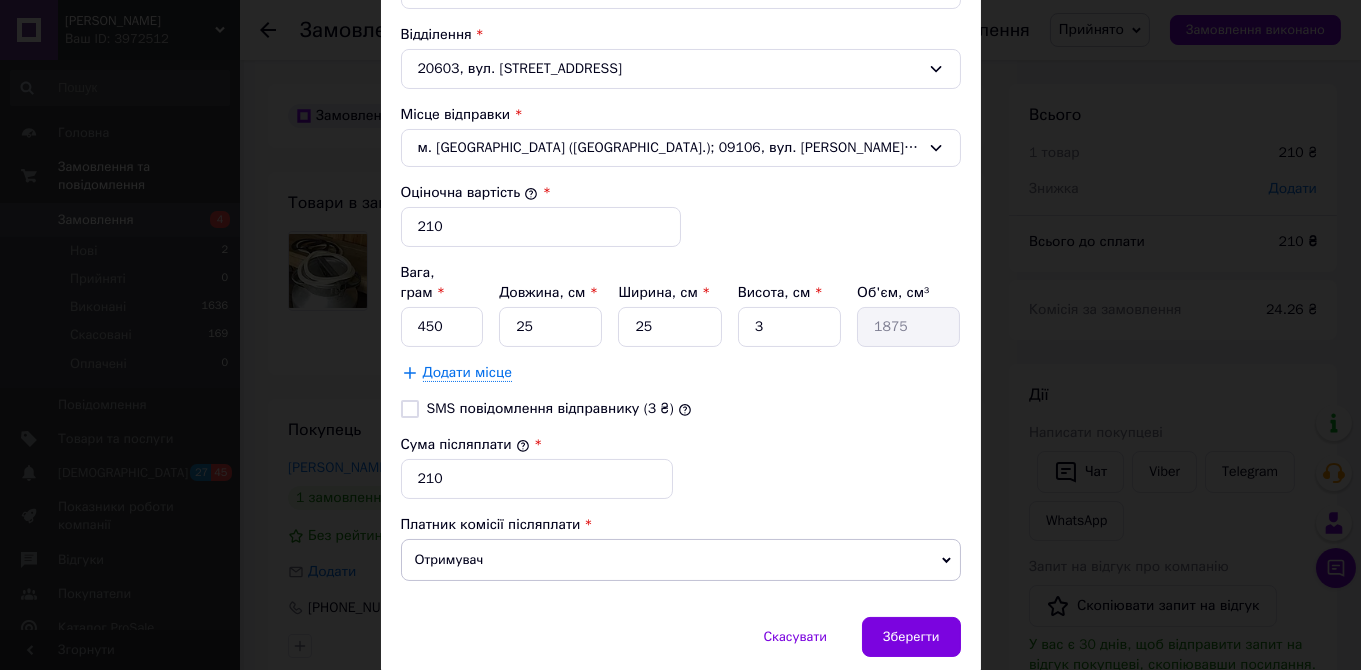 click on "Сума післяплати     * 210" at bounding box center [681, 467] 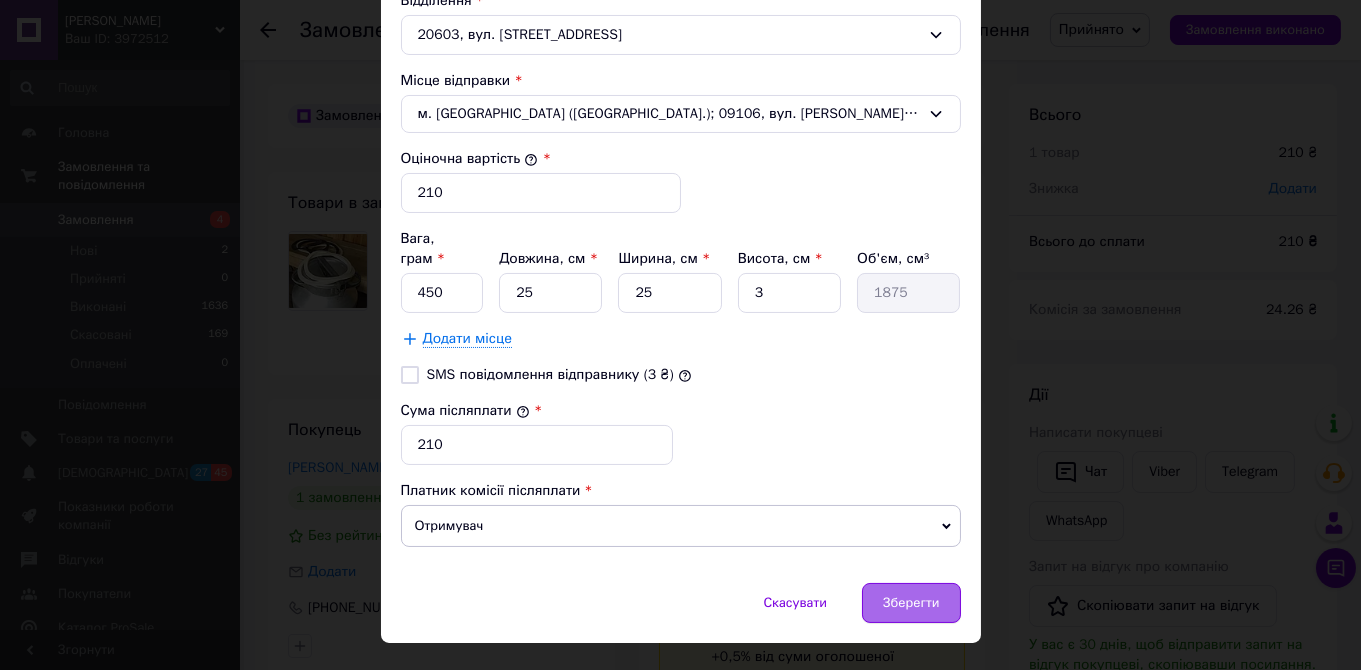 scroll, scrollTop: 735, scrollLeft: 0, axis: vertical 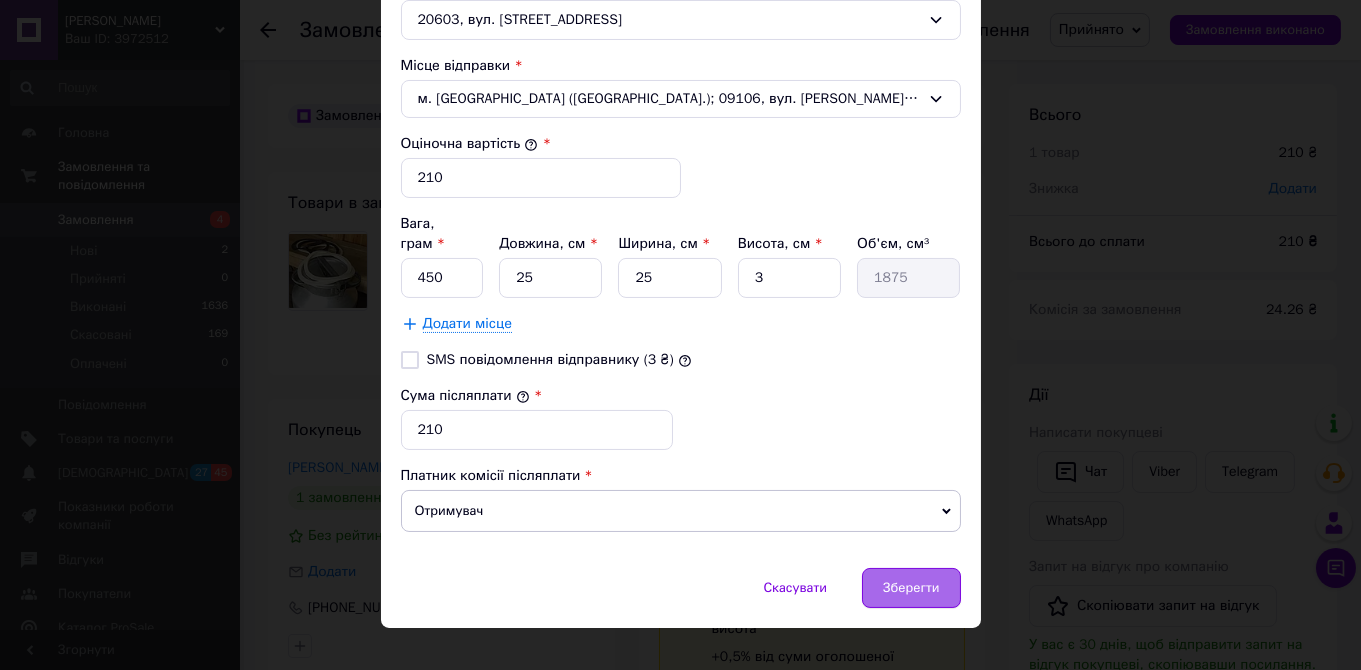 click on "Зберегти" at bounding box center [911, 588] 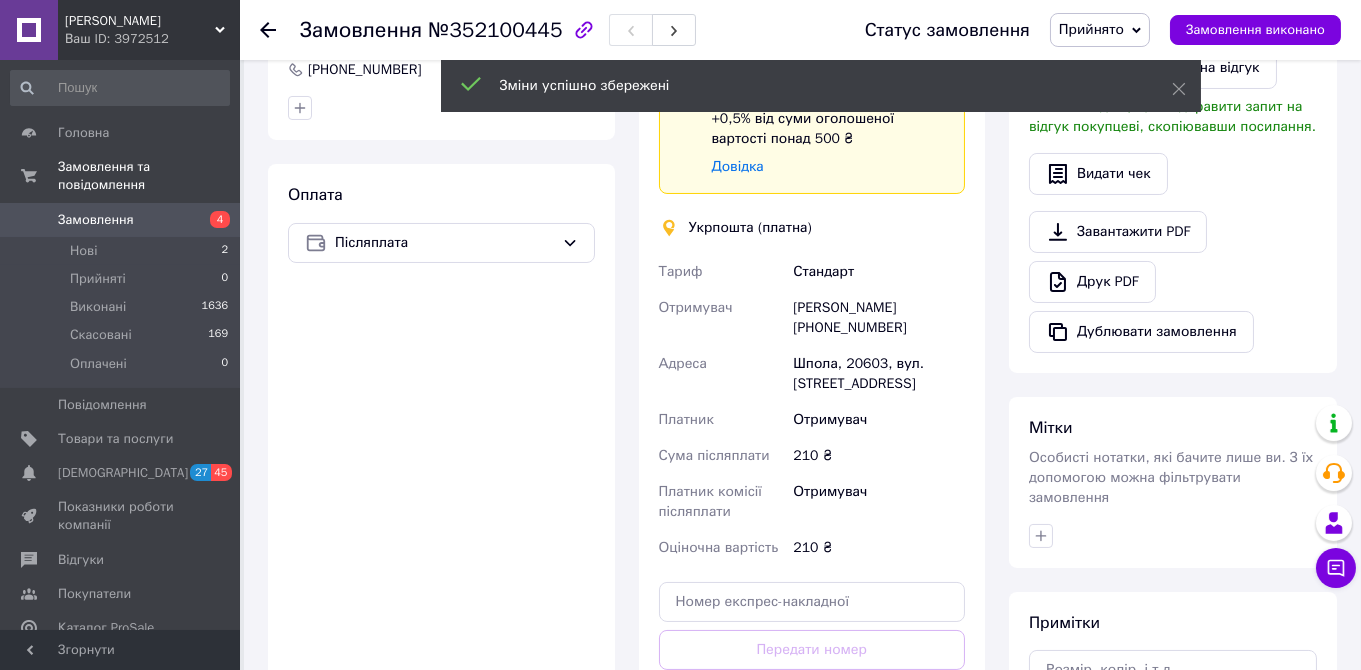 scroll, scrollTop: 739, scrollLeft: 0, axis: vertical 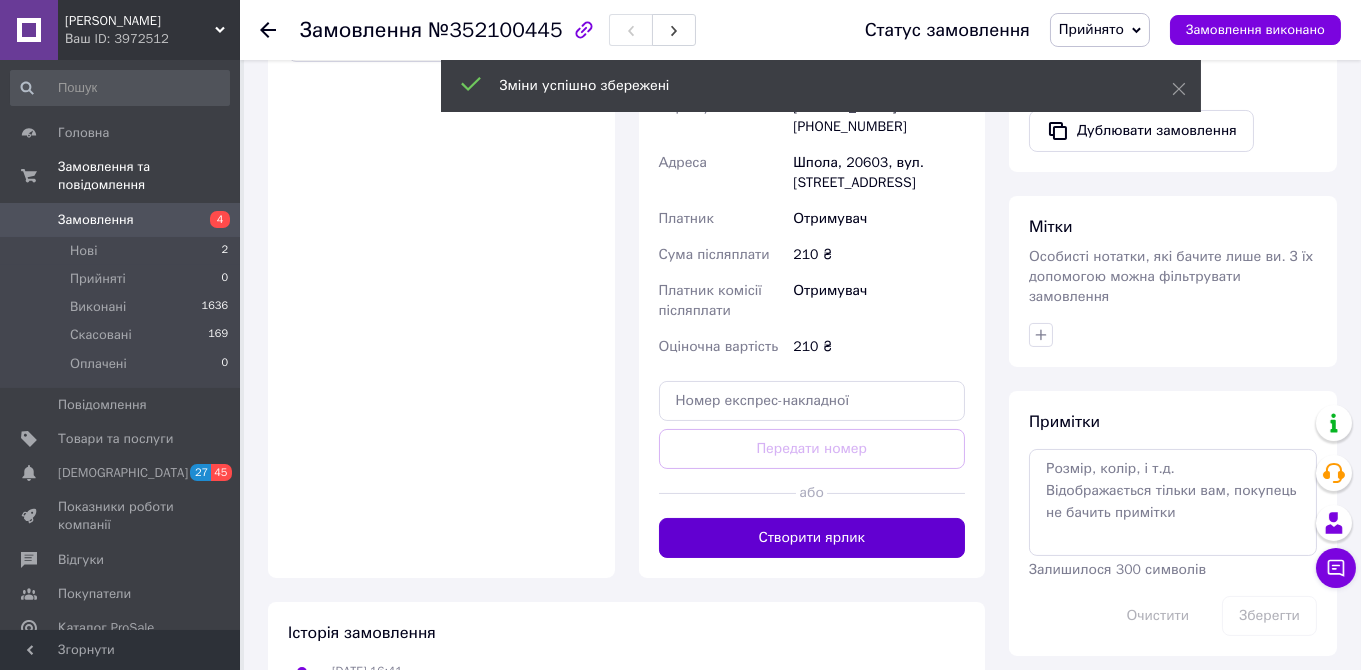 click on "Створити ярлик" at bounding box center [812, 538] 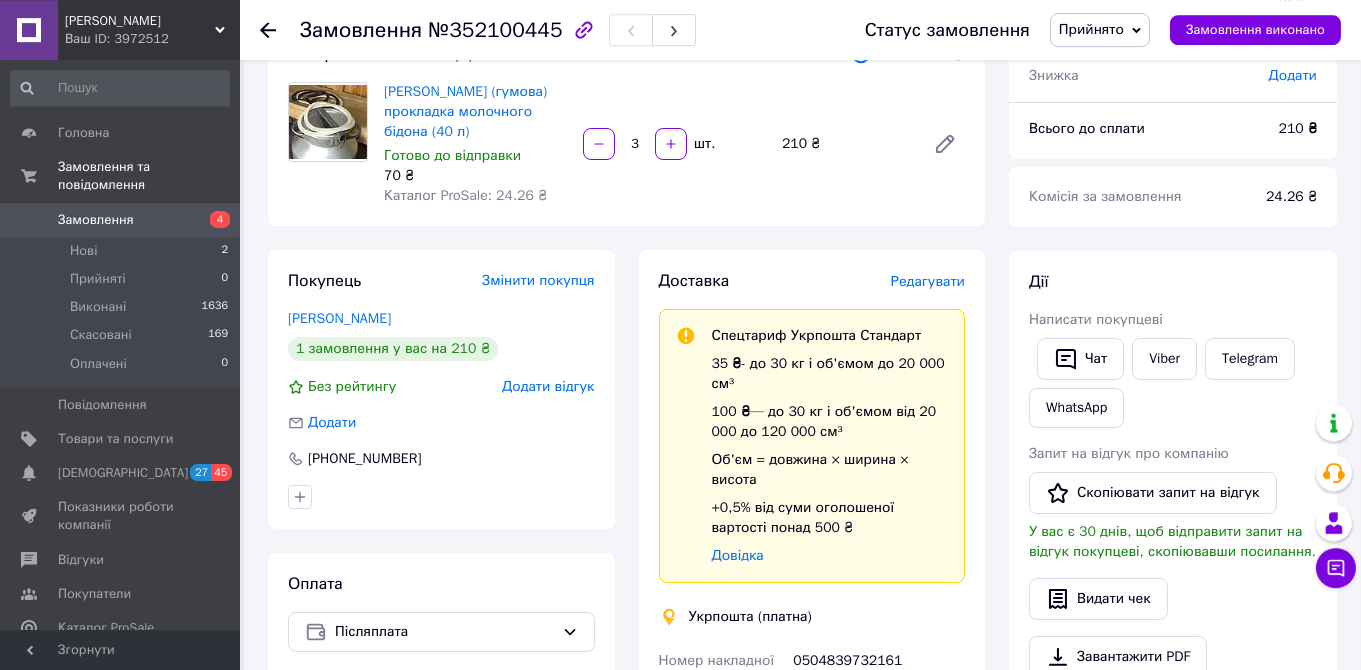 scroll, scrollTop: 0, scrollLeft: 0, axis: both 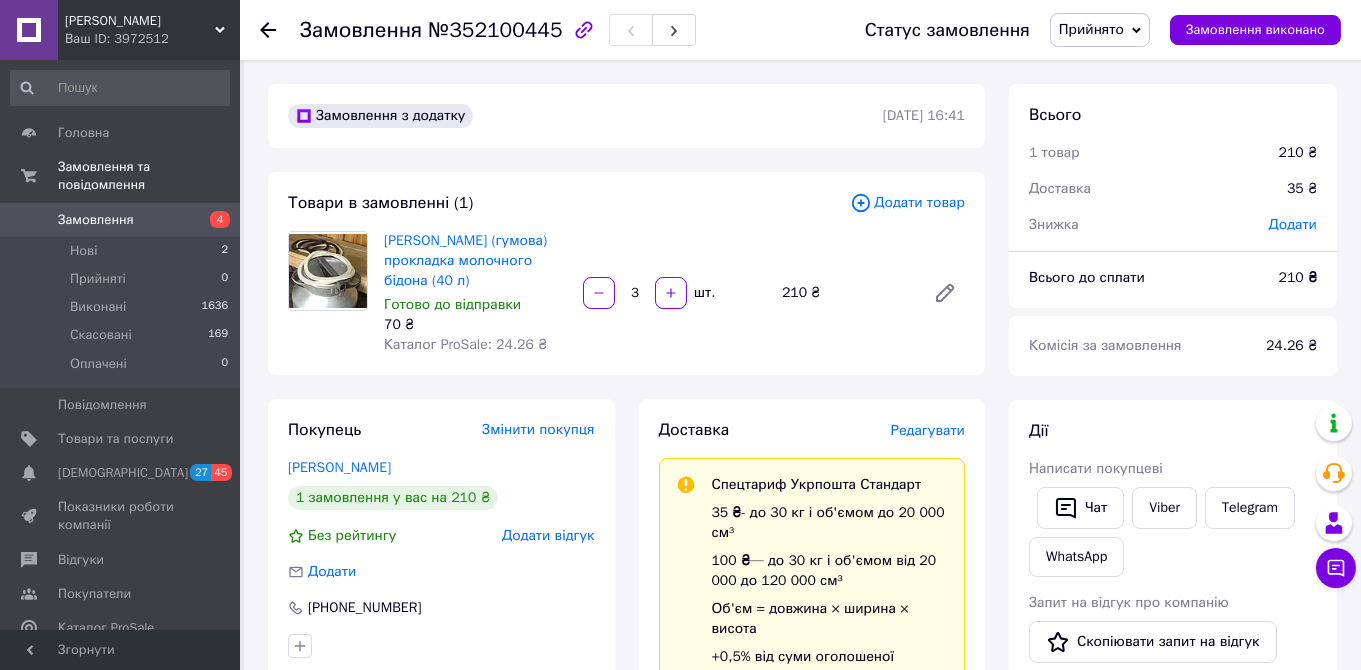 click on "Замовлення" at bounding box center [96, 220] 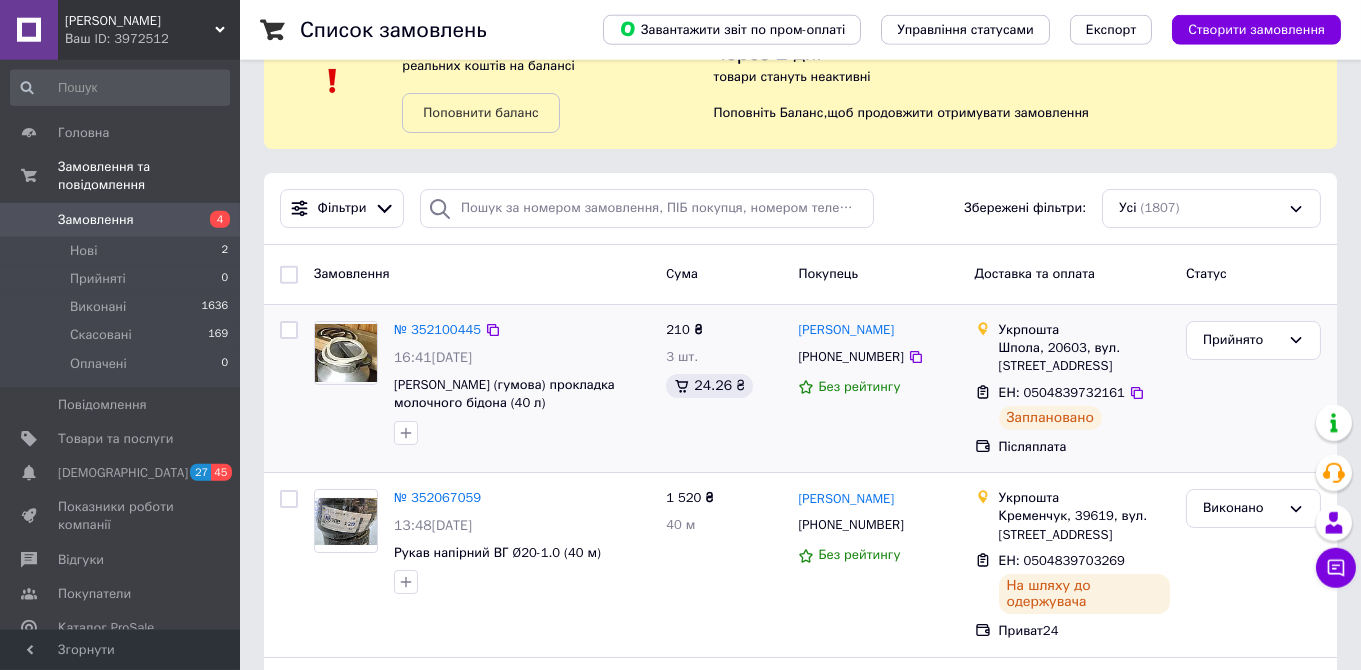 scroll, scrollTop: 105, scrollLeft: 0, axis: vertical 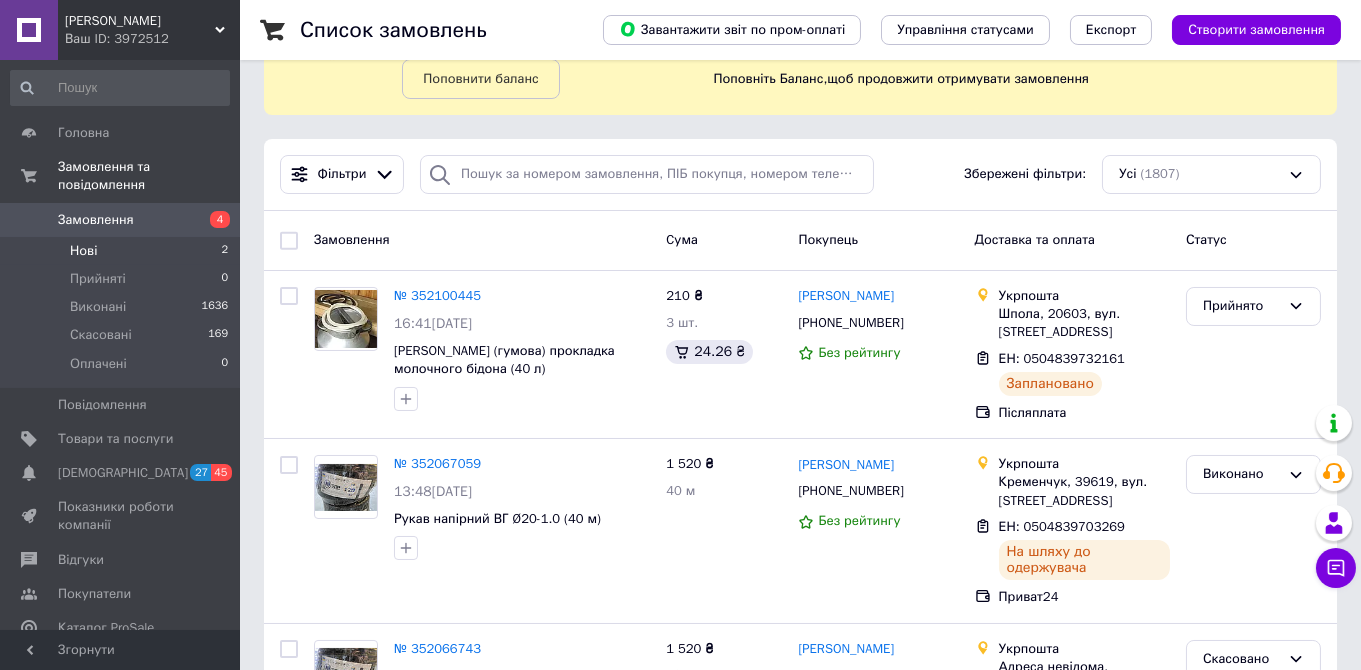 click on "Нові 2" at bounding box center (120, 251) 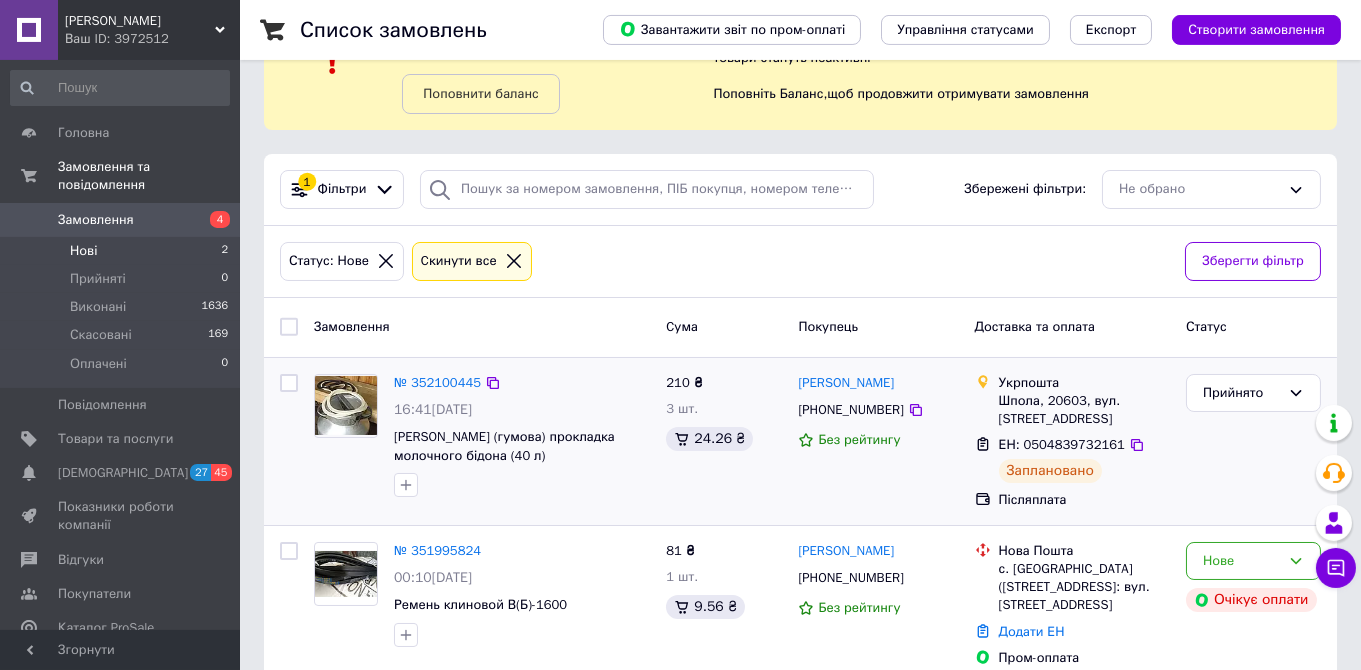 scroll, scrollTop: 107, scrollLeft: 0, axis: vertical 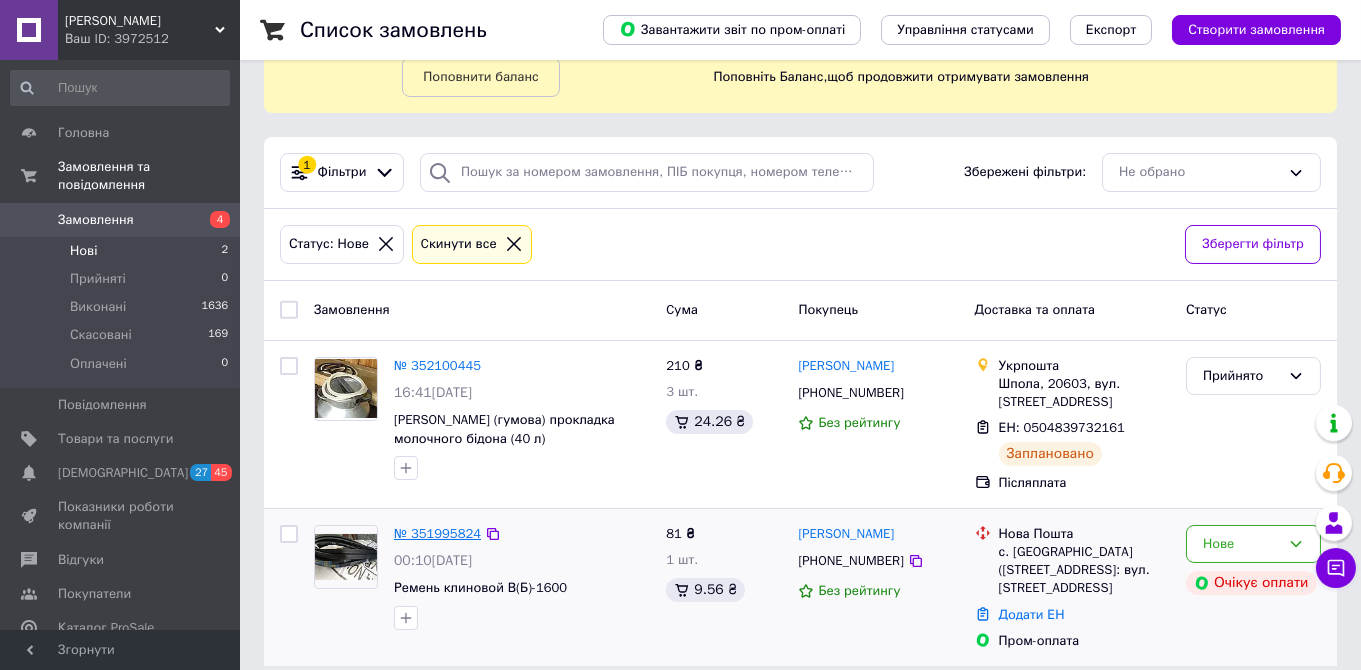 click on "№ 351995824" at bounding box center (437, 533) 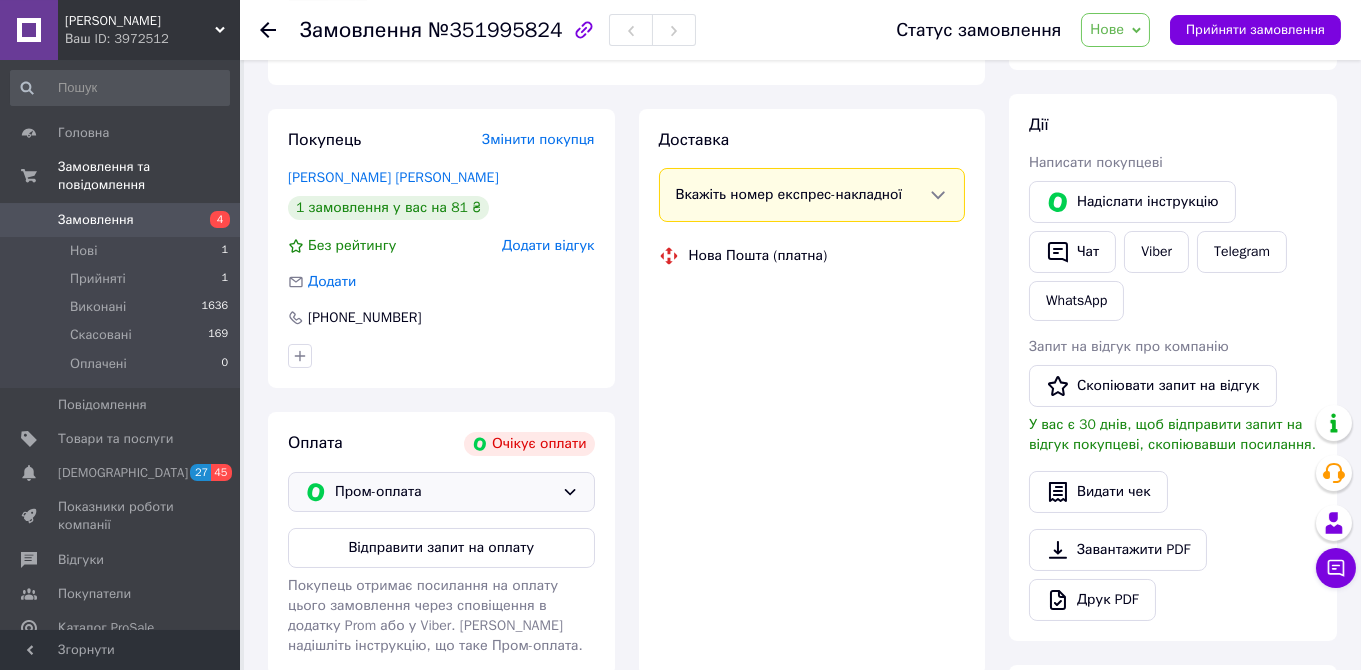 scroll, scrollTop: 327, scrollLeft: 0, axis: vertical 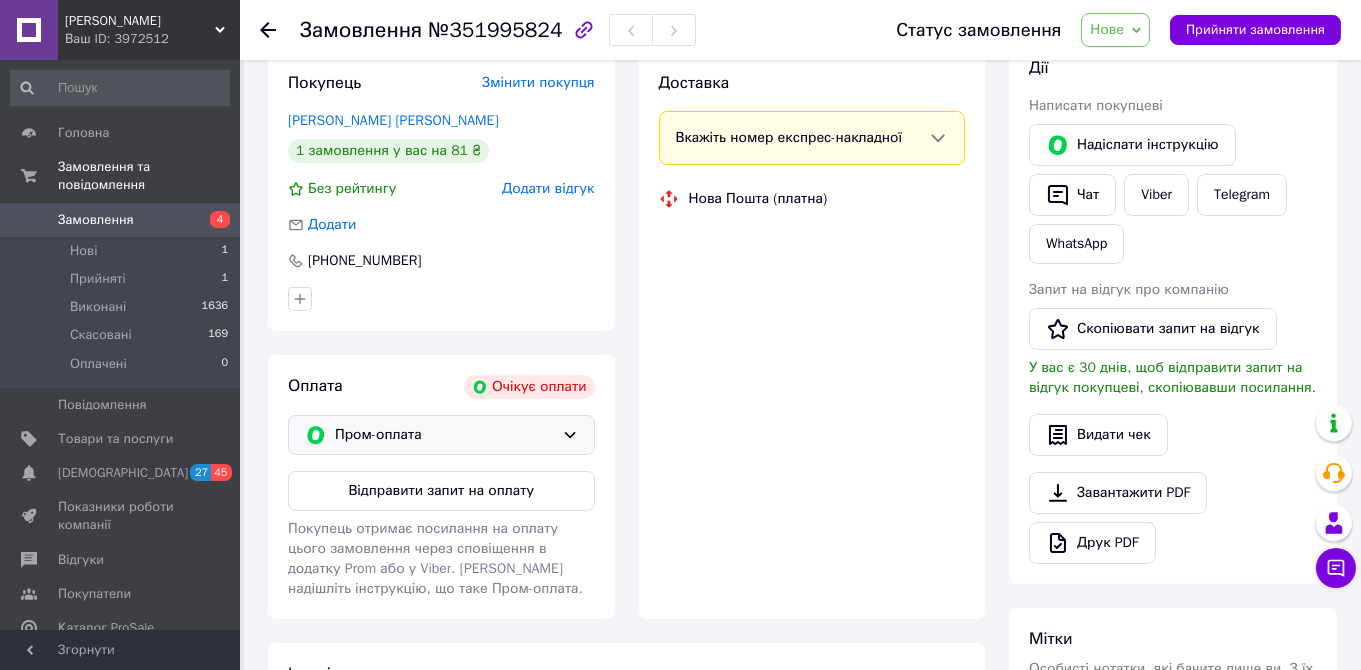 click on "Пром-оплата" at bounding box center [441, 435] 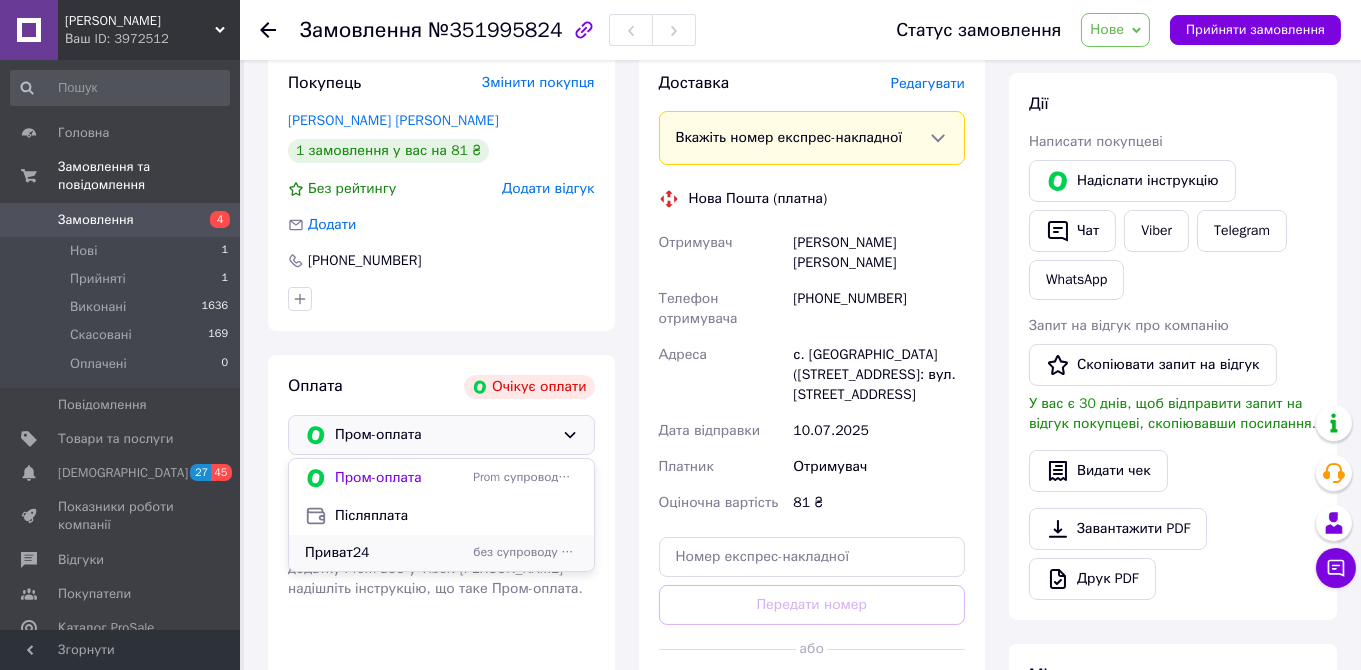 click on "Приват24" at bounding box center (385, 553) 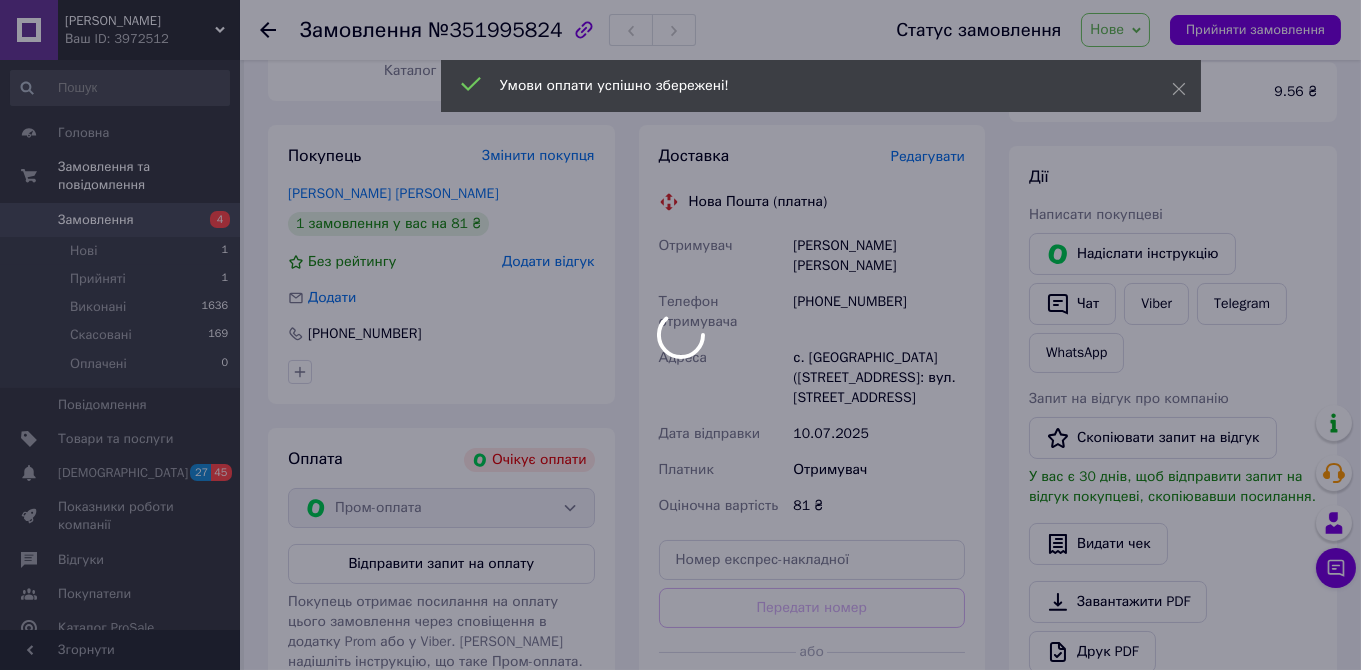 scroll, scrollTop: 222, scrollLeft: 0, axis: vertical 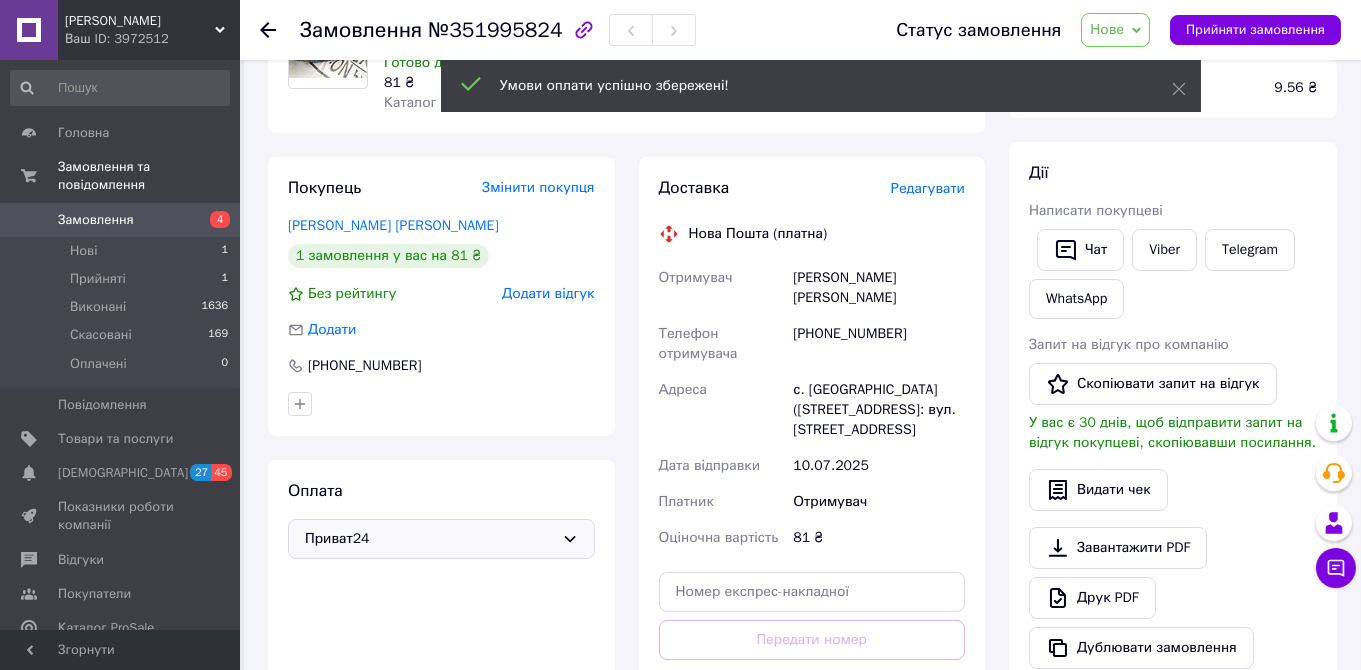 click on "Редагувати" at bounding box center (928, 188) 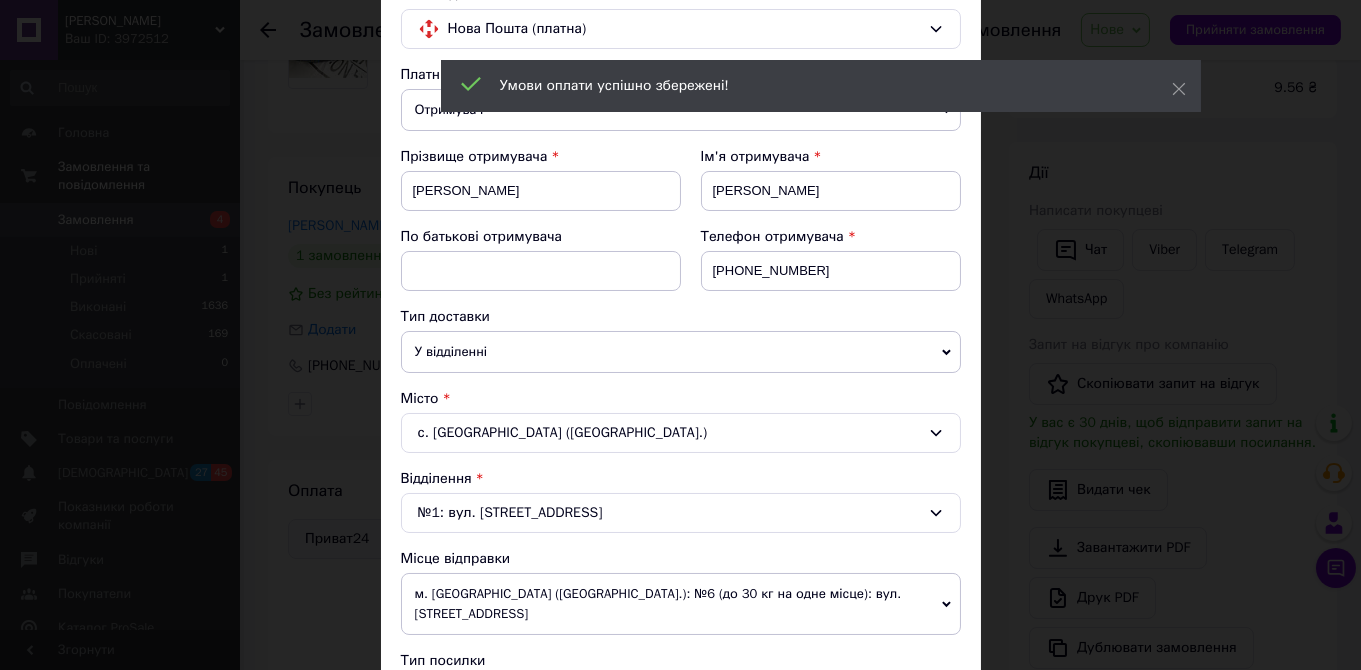 scroll, scrollTop: 229, scrollLeft: 0, axis: vertical 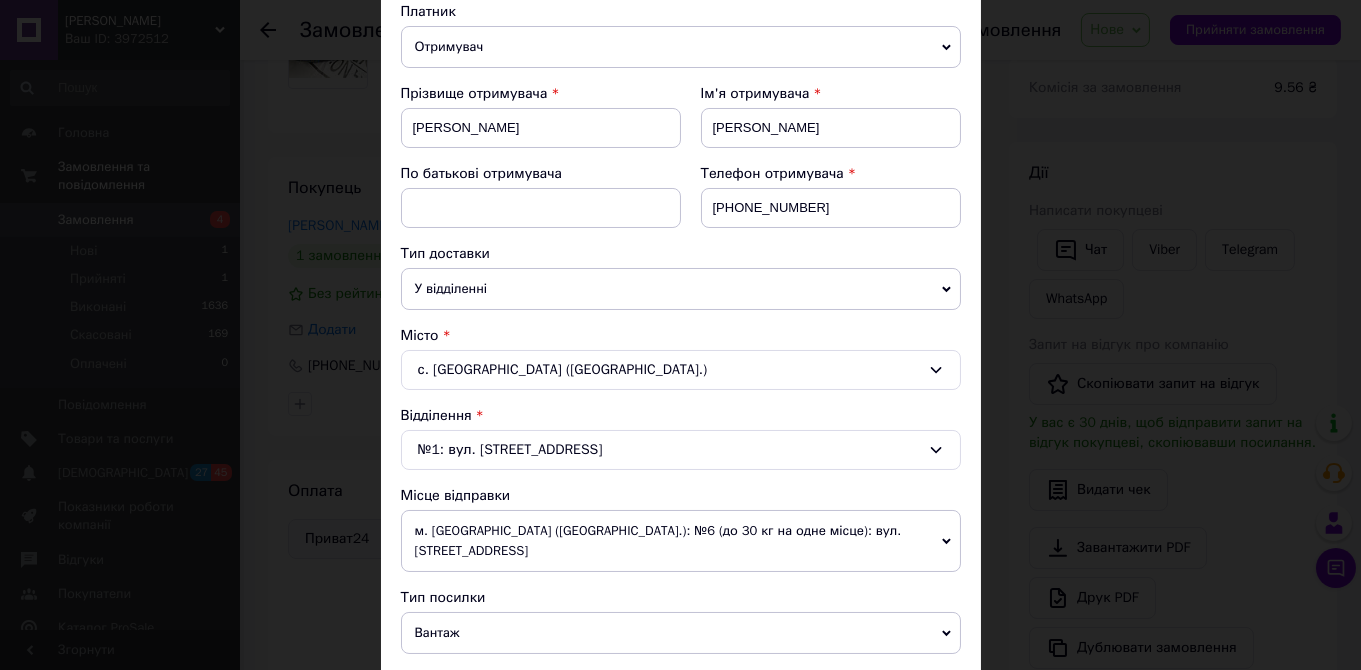 click on "м. [GEOGRAPHIC_DATA] ([GEOGRAPHIC_DATA].): №6 (до 30 кг на одне місце): вул. [STREET_ADDRESS]" at bounding box center (681, 541) 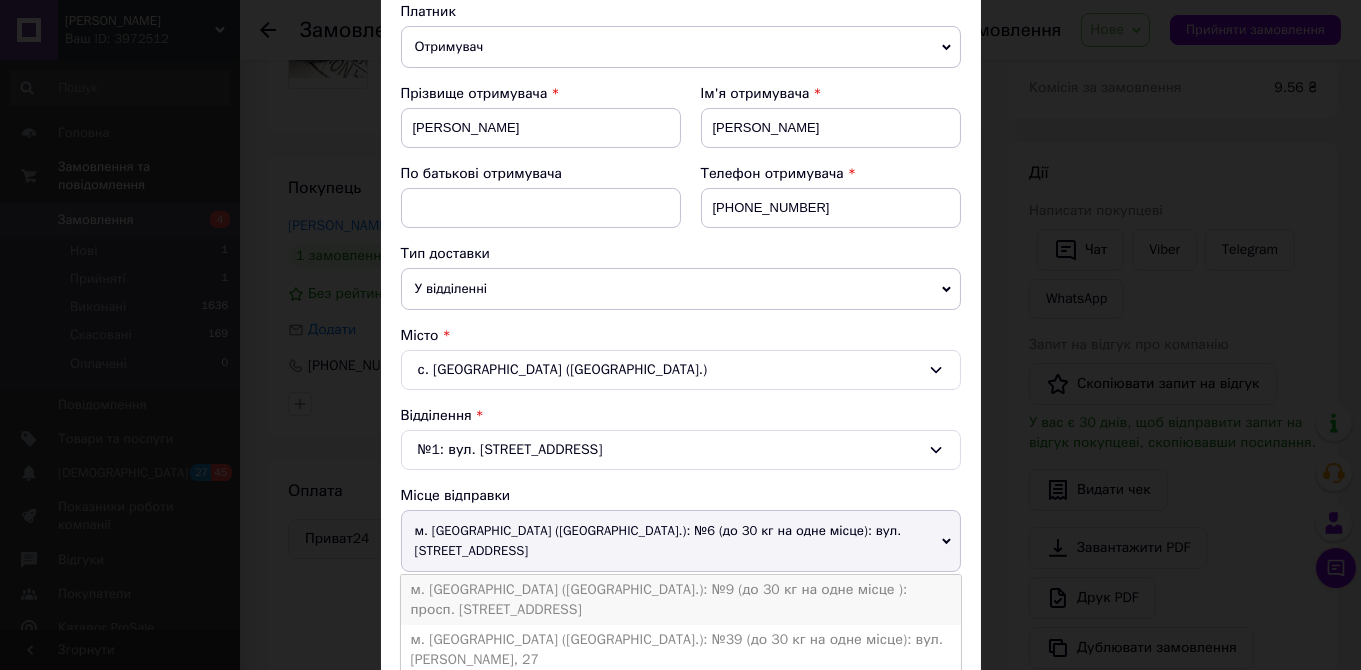 click on "м. [GEOGRAPHIC_DATA] ([GEOGRAPHIC_DATA].): №9 (до 30 кг на одне місце ): просп. [STREET_ADDRESS]" at bounding box center [681, 600] 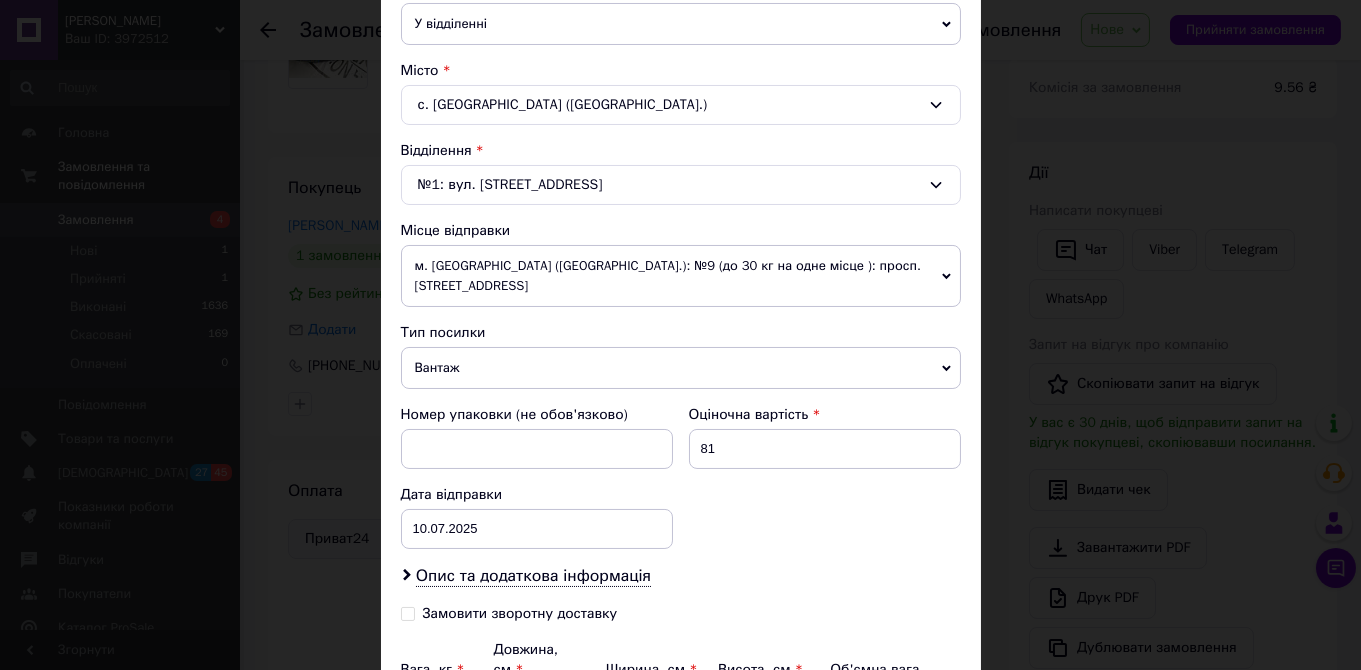 scroll, scrollTop: 572, scrollLeft: 0, axis: vertical 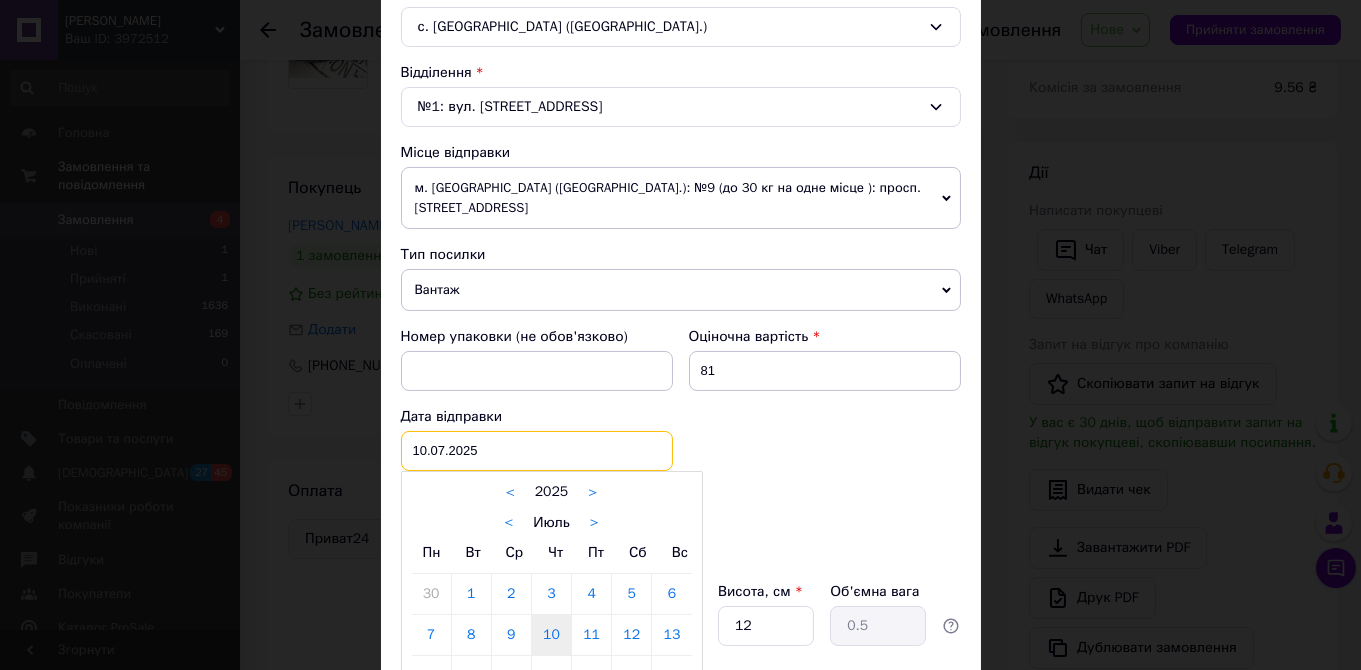 click on "10.07.2025" at bounding box center [537, 451] 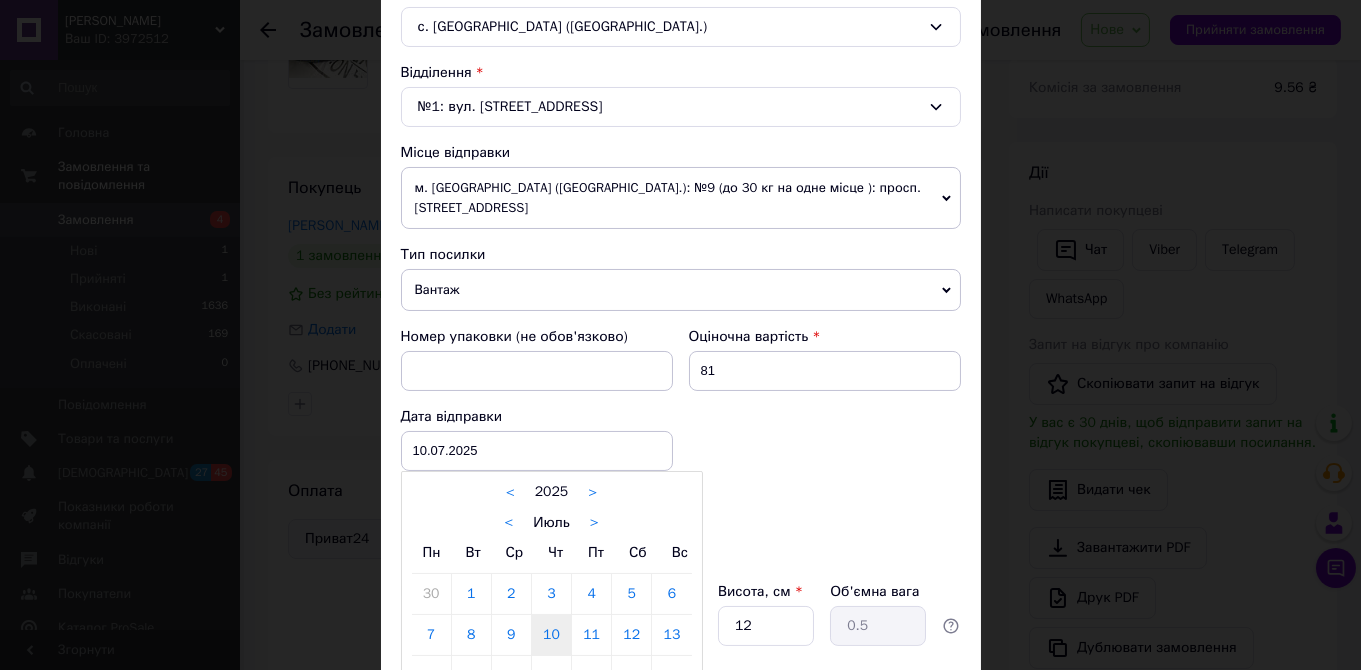 click at bounding box center (680, 335) 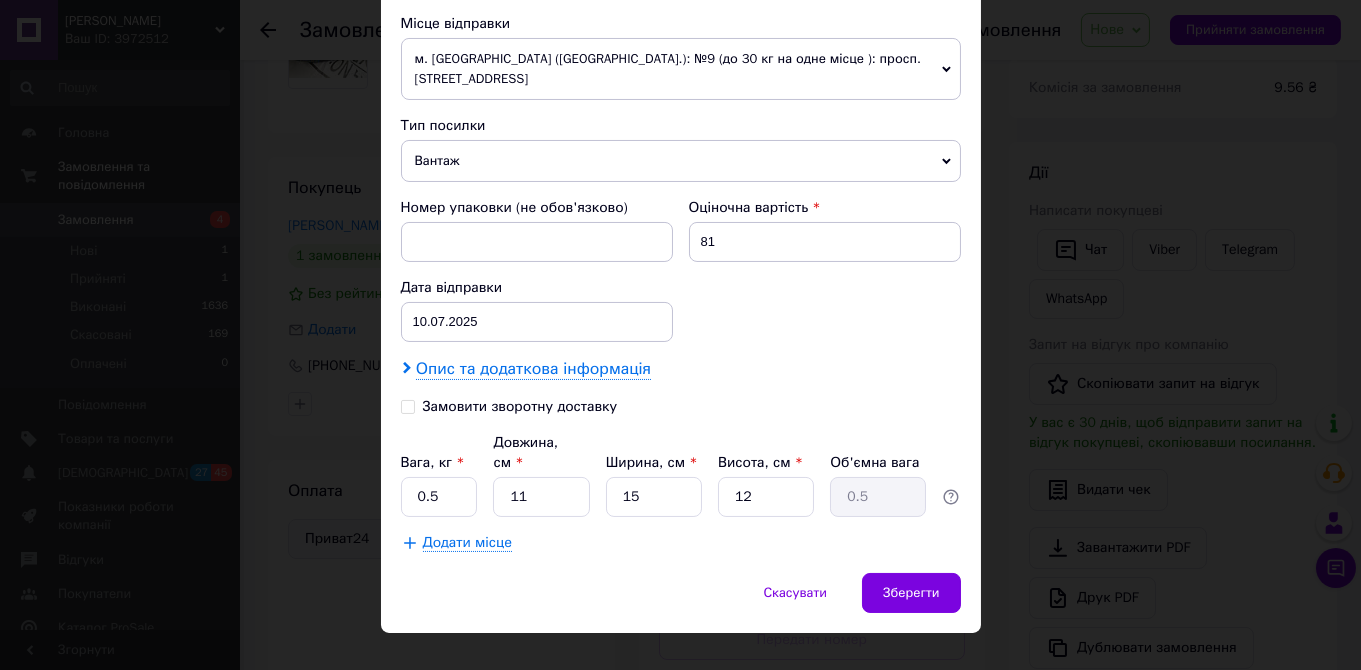 scroll, scrollTop: 706, scrollLeft: 0, axis: vertical 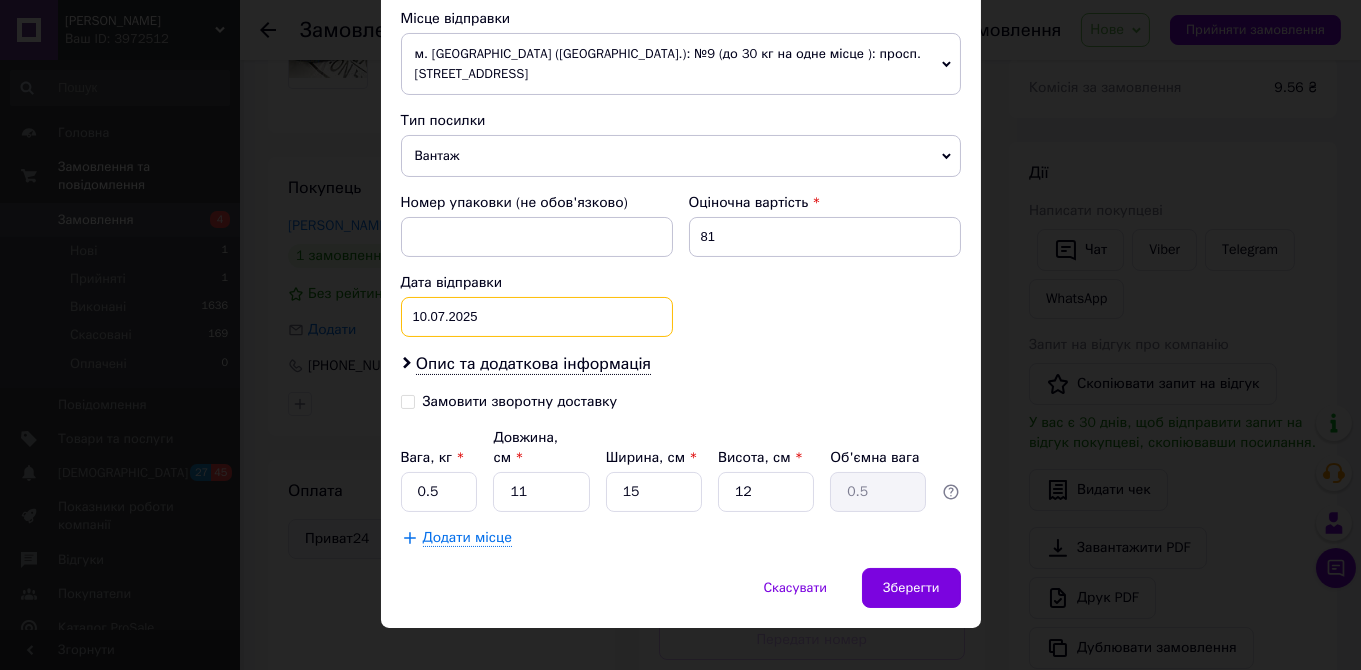 click on "10.07.2025" at bounding box center [537, 317] 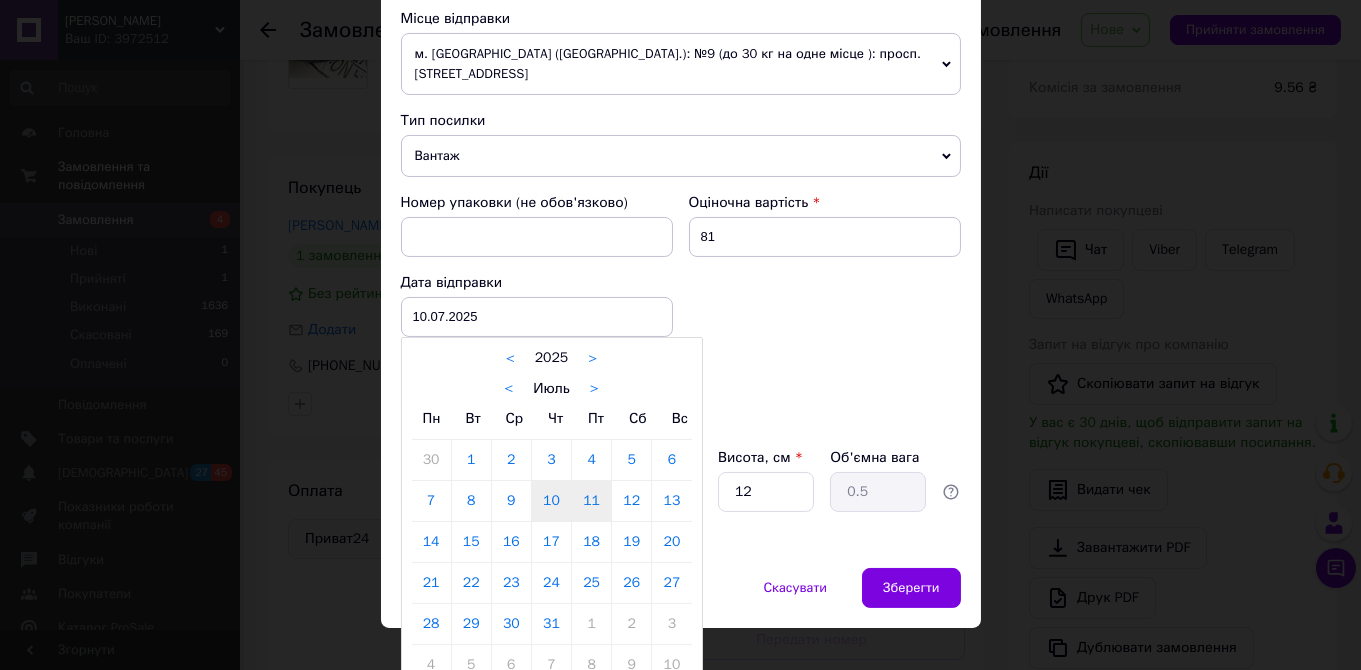 click on "11" at bounding box center [591, 501] 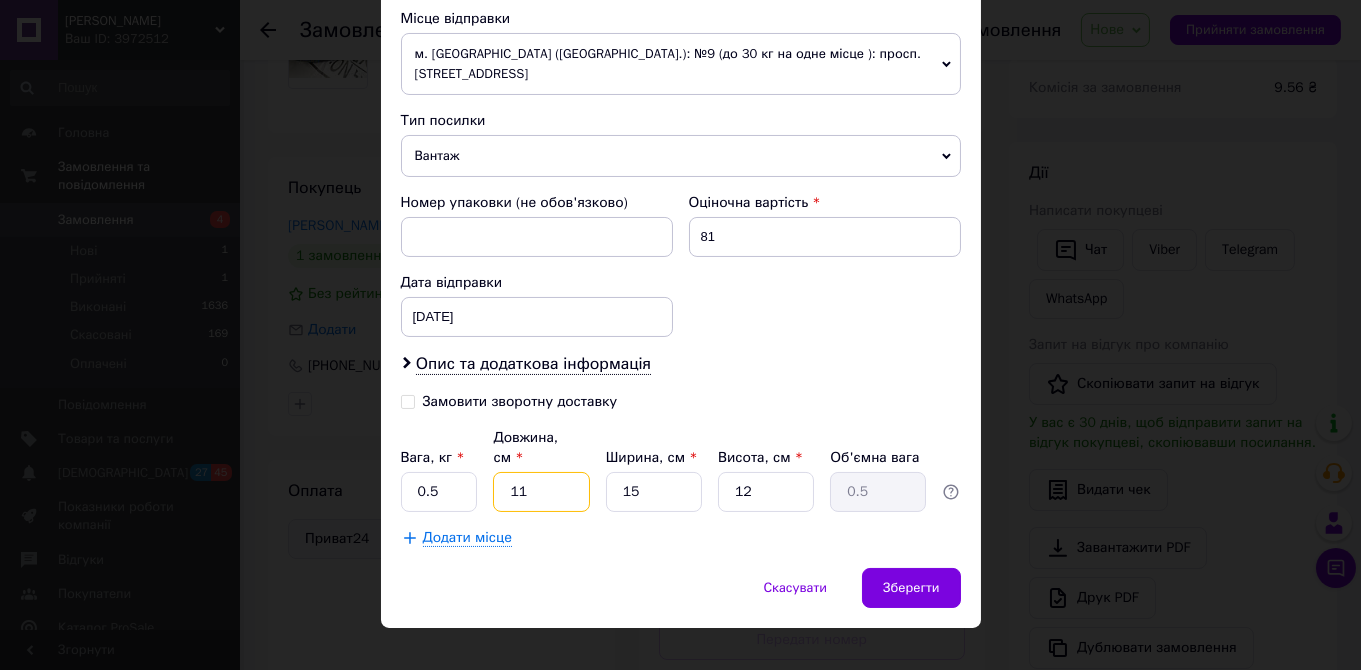 drag, startPoint x: 537, startPoint y: 469, endPoint x: 507, endPoint y: 471, distance: 30.066593 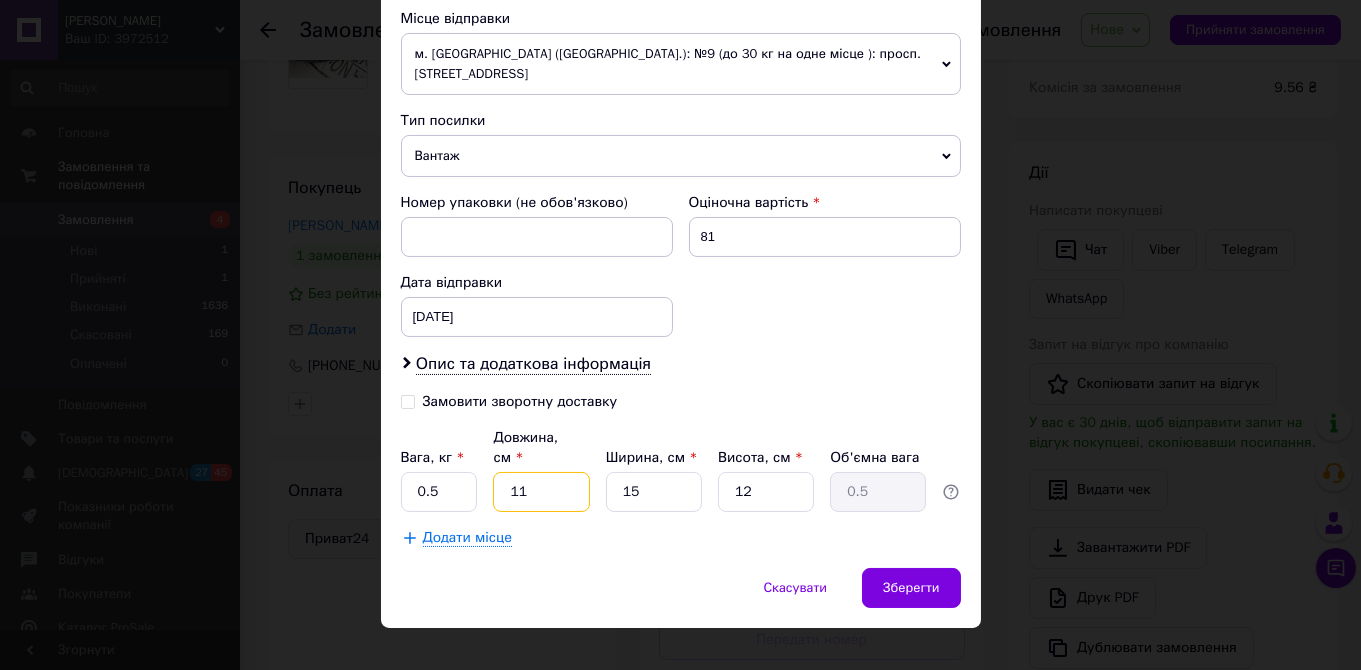 type on "1" 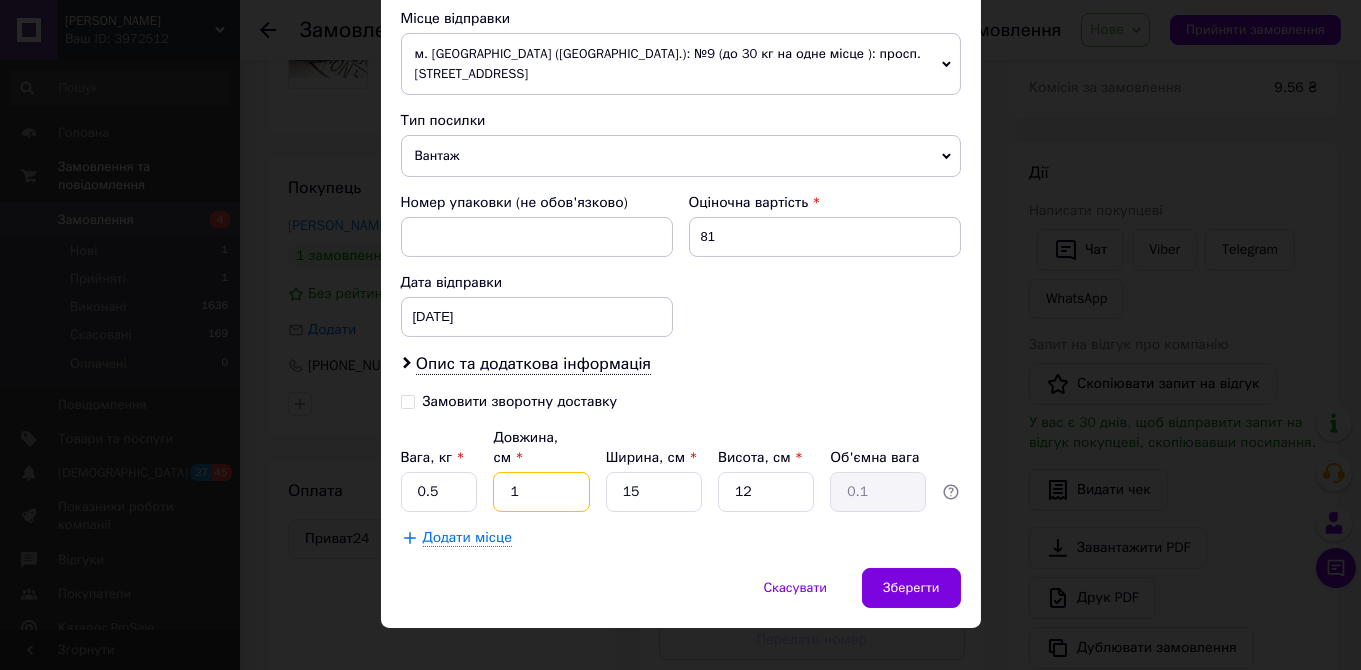 type on "16" 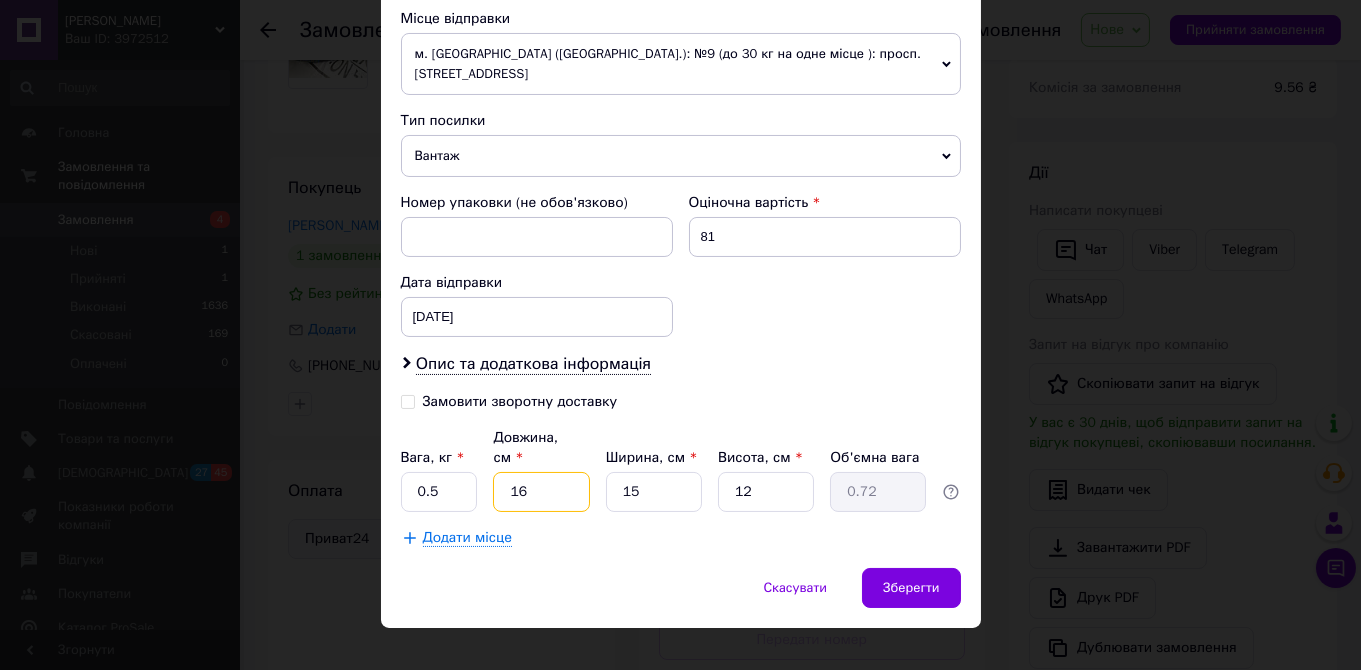 type on "16" 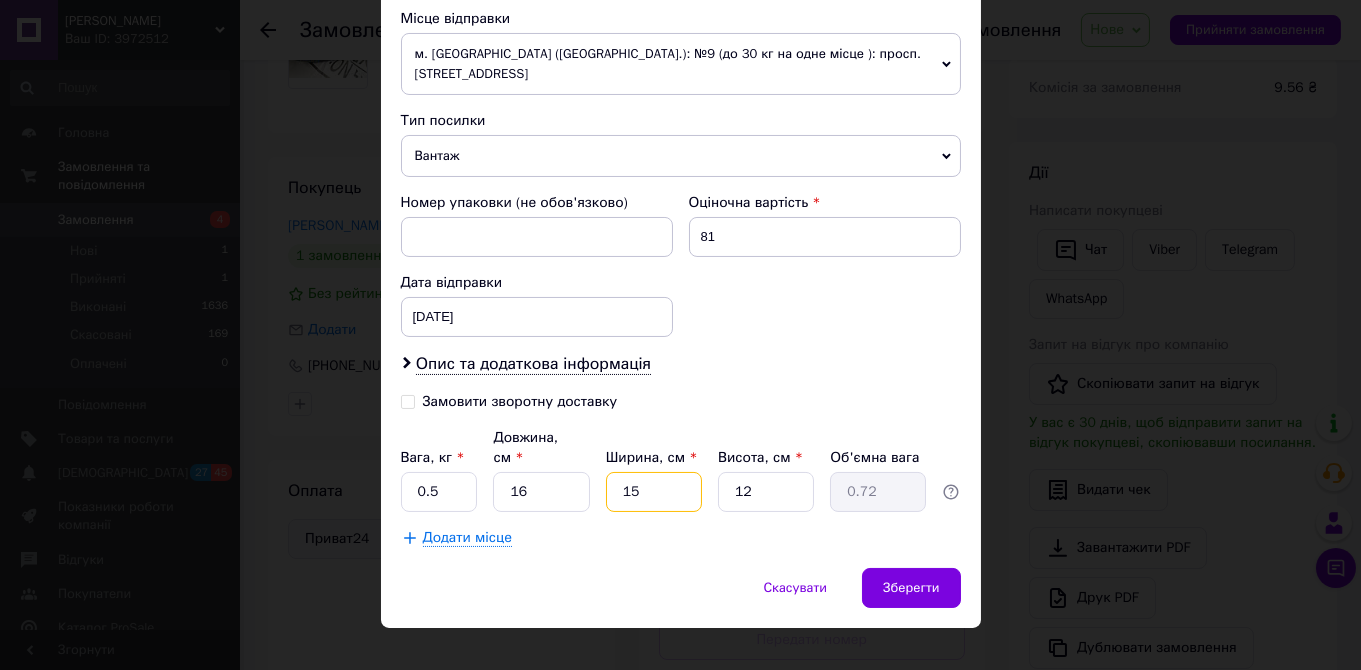 type on "1" 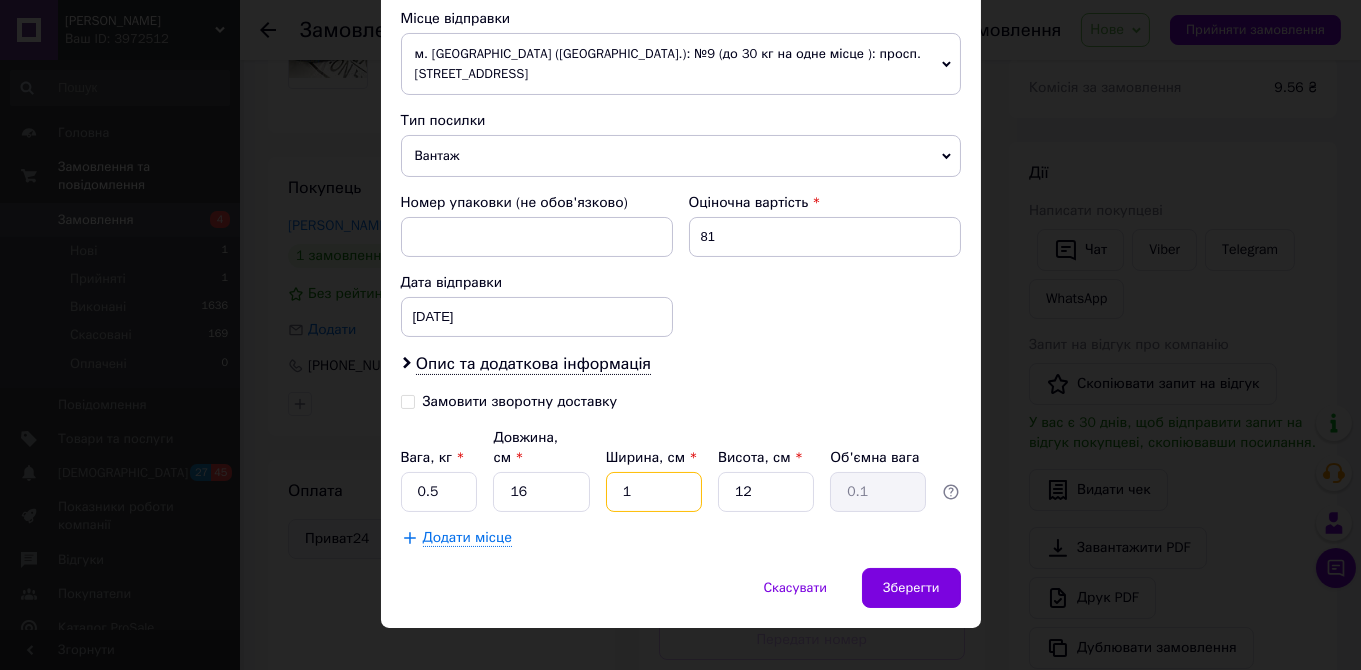 type on "16" 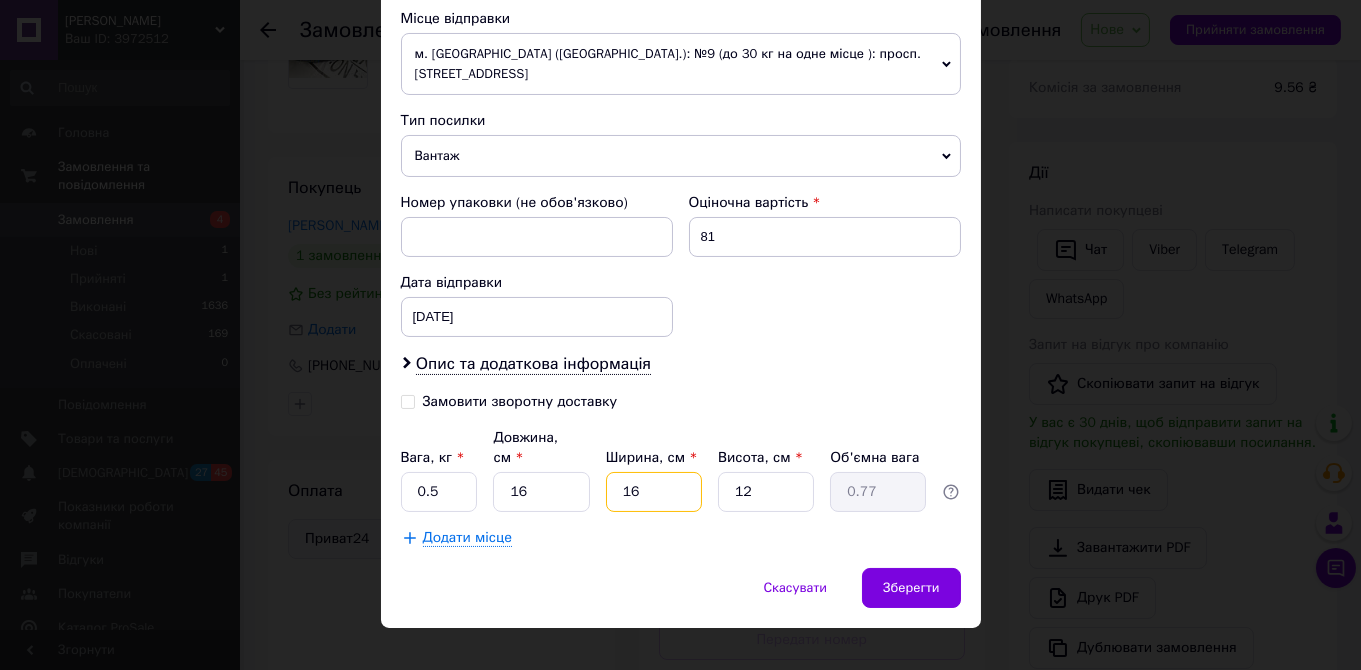 type on "16" 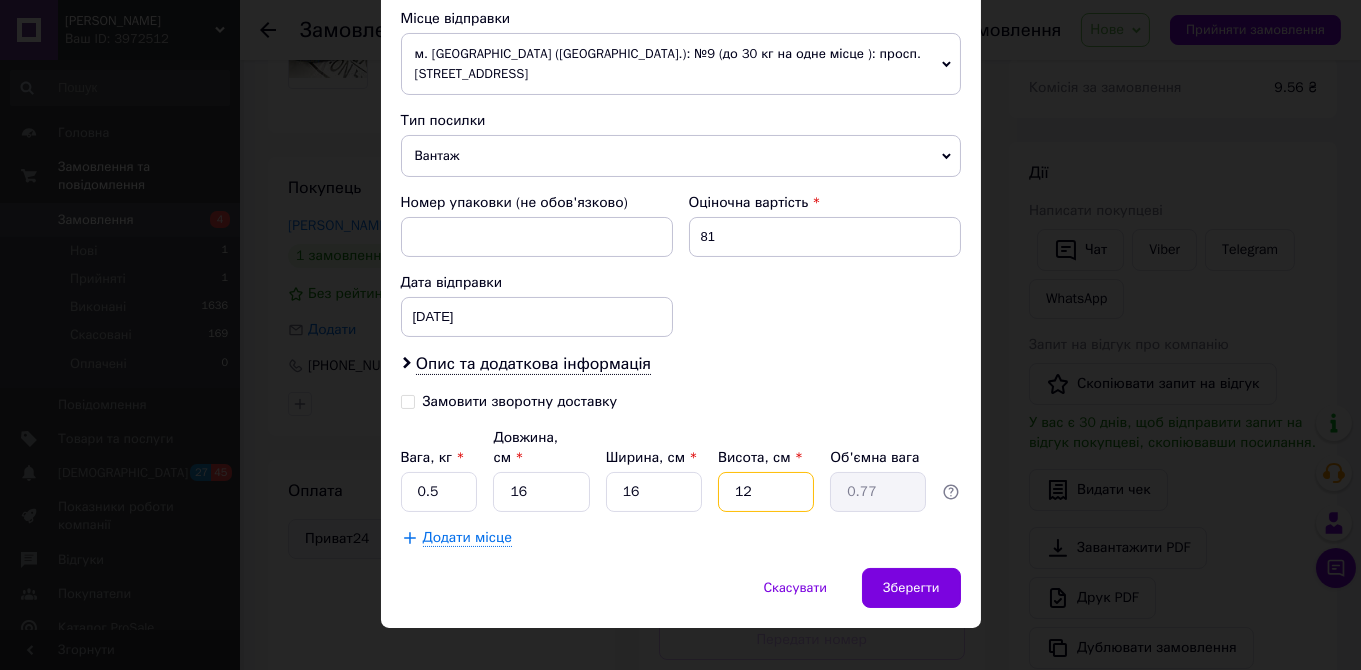 type on "4" 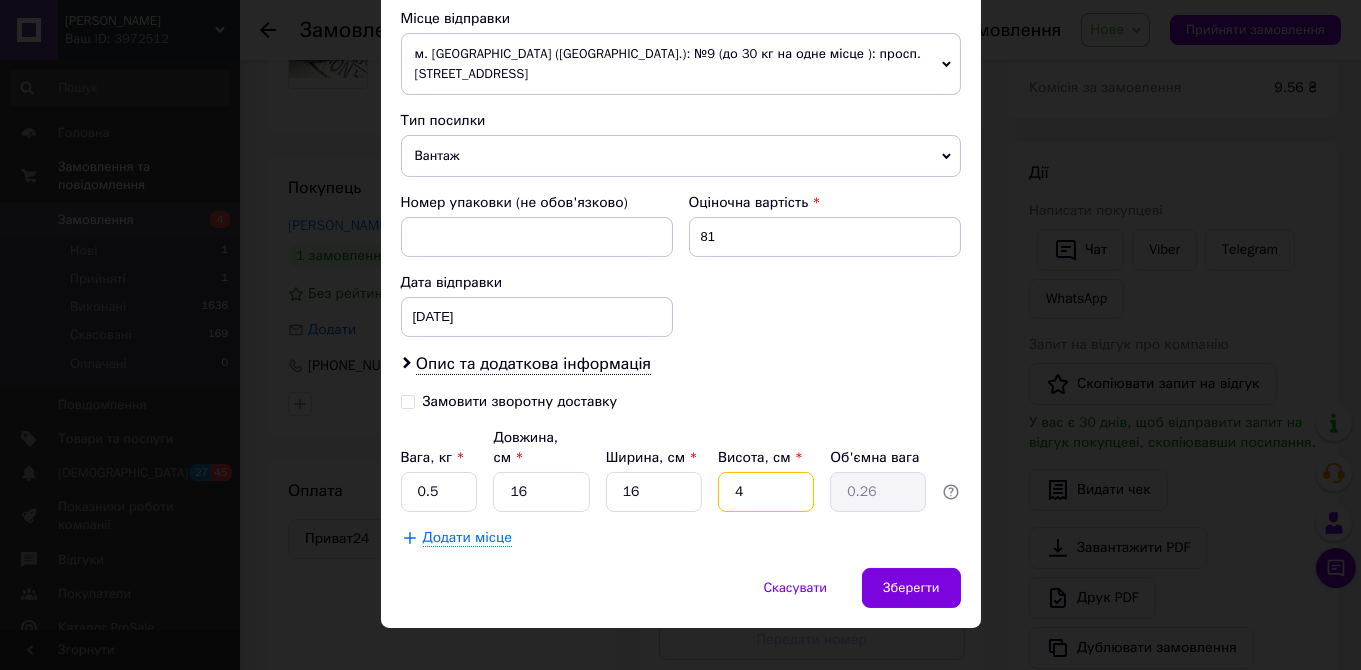 type on "4" 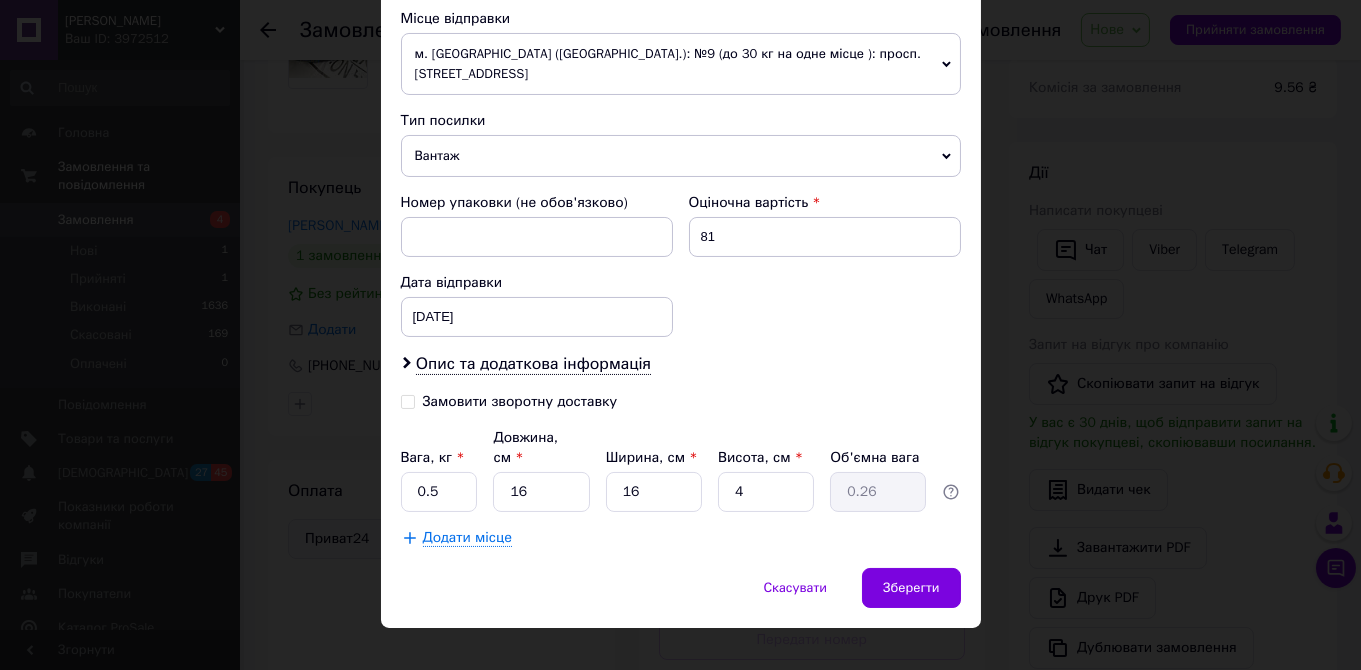 click on "Опис та додаткова інформація" at bounding box center (681, 364) 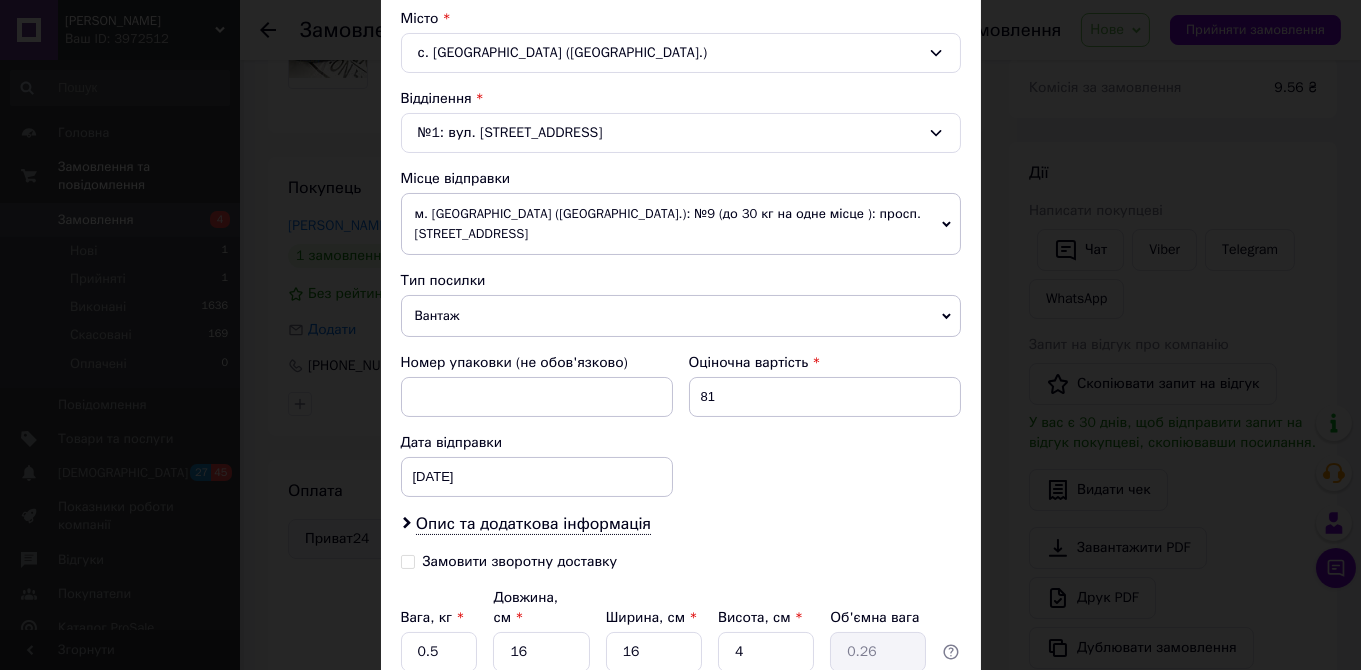 scroll, scrollTop: 706, scrollLeft: 0, axis: vertical 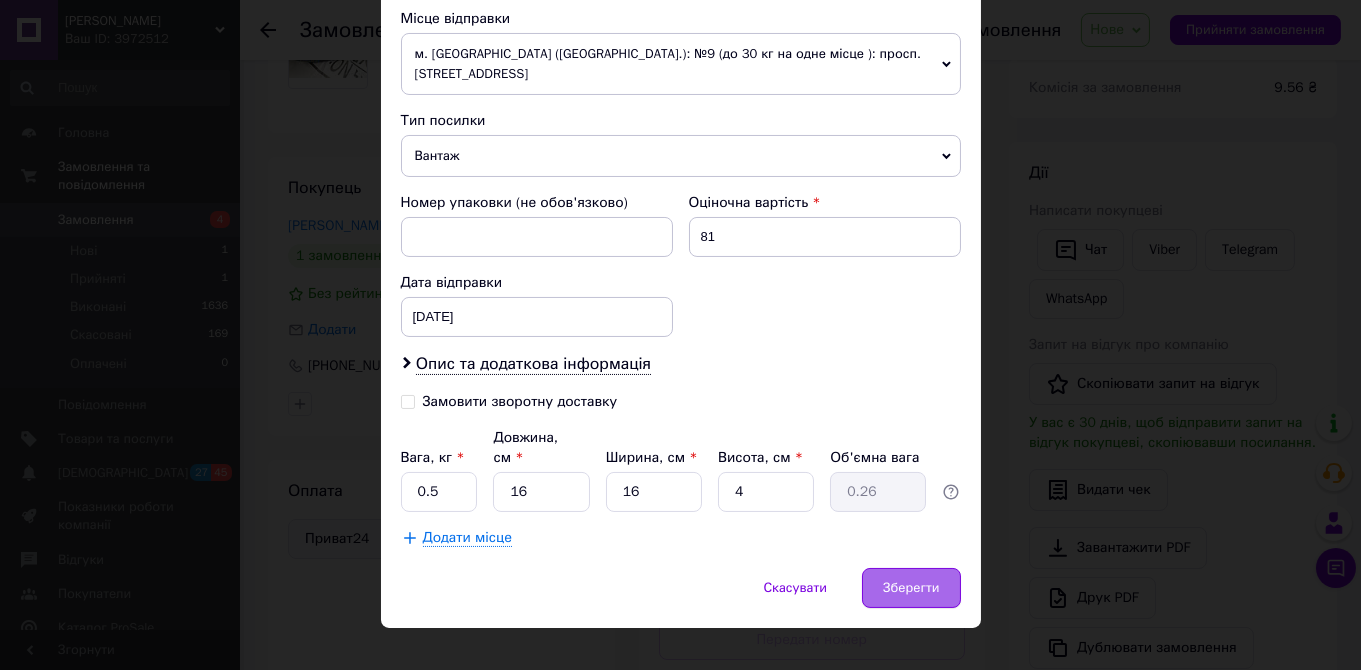 click on "Зберегти" at bounding box center [911, 588] 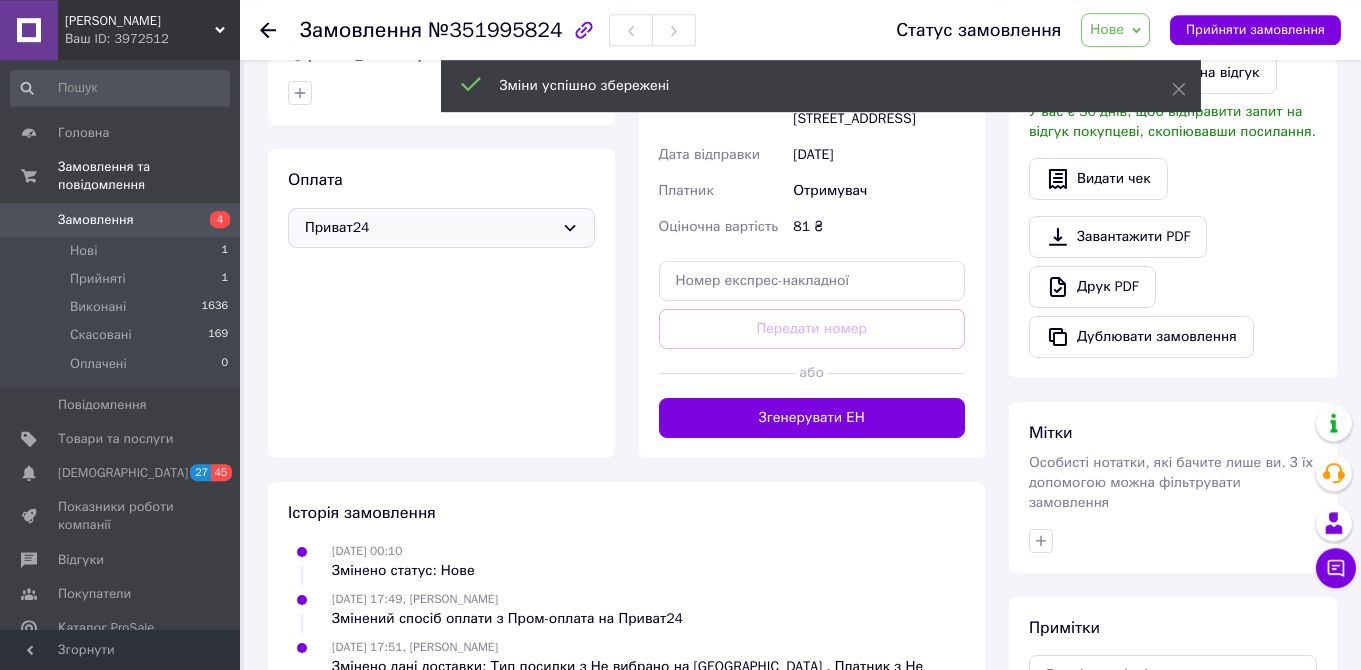 scroll, scrollTop: 539, scrollLeft: 0, axis: vertical 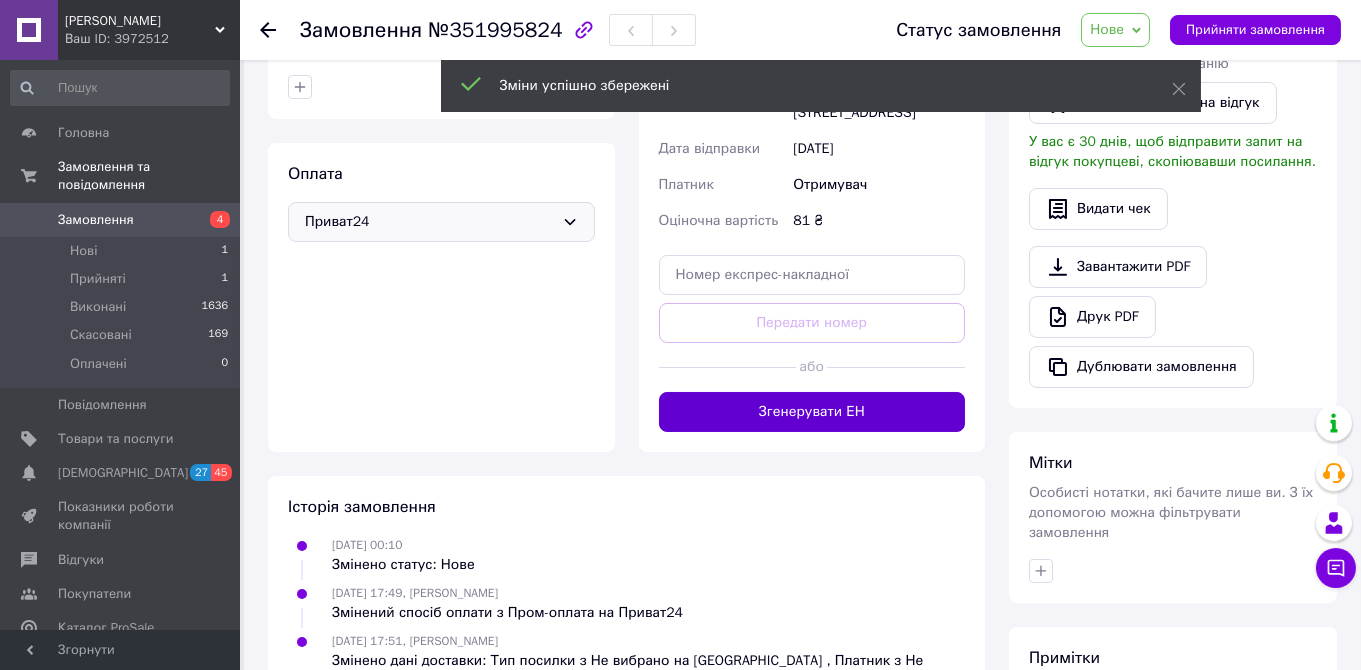 click on "Згенерувати ЕН" at bounding box center (812, 412) 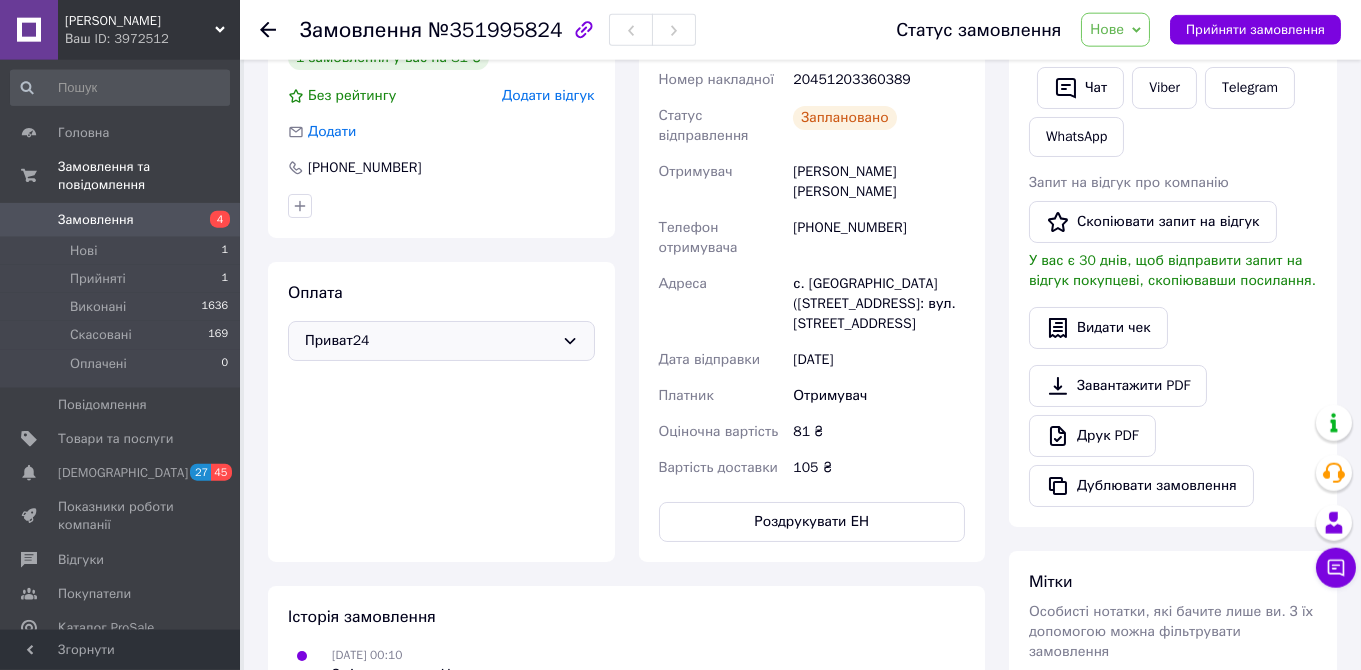 scroll, scrollTop: 327, scrollLeft: 0, axis: vertical 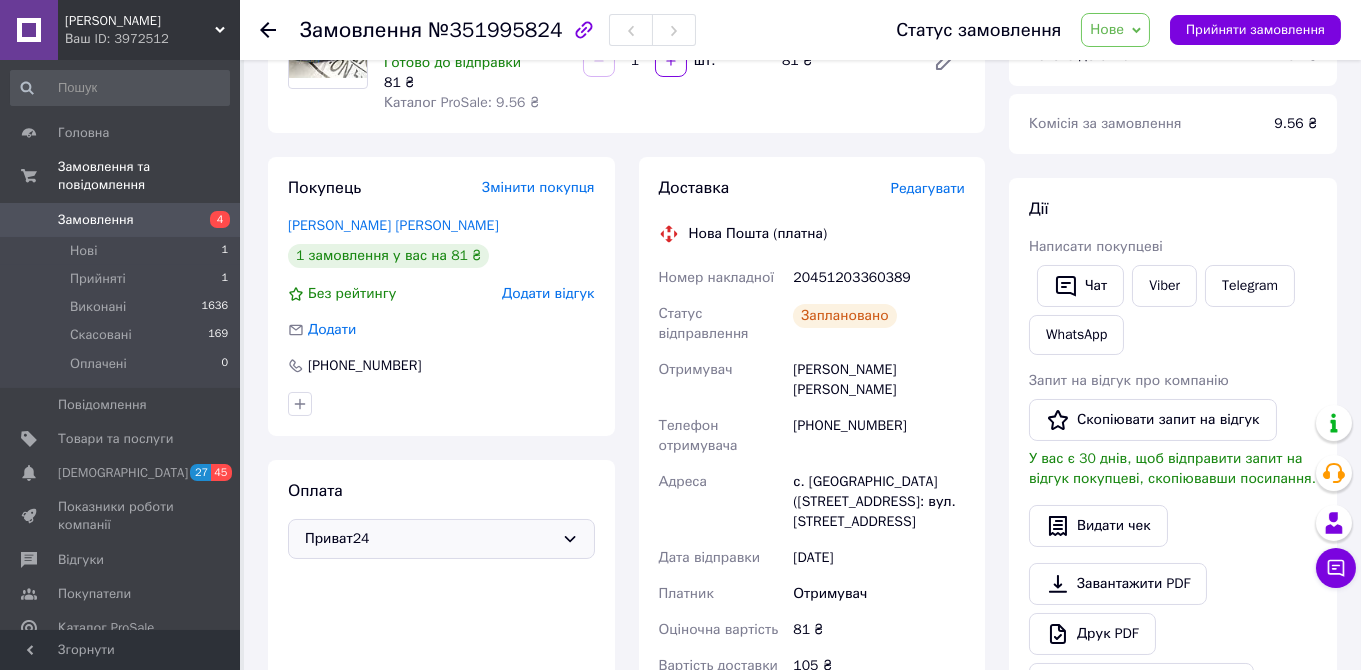 click on "Нове" at bounding box center [1107, 29] 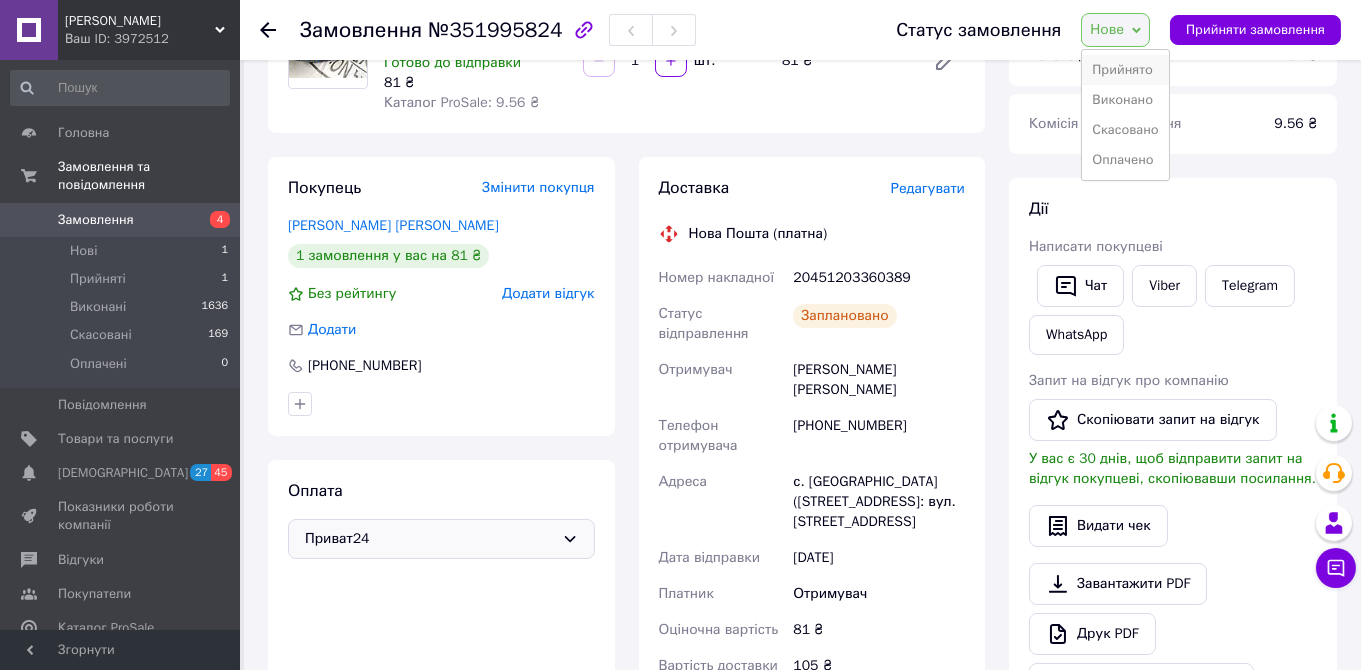 click on "Прийнято" at bounding box center [1125, 70] 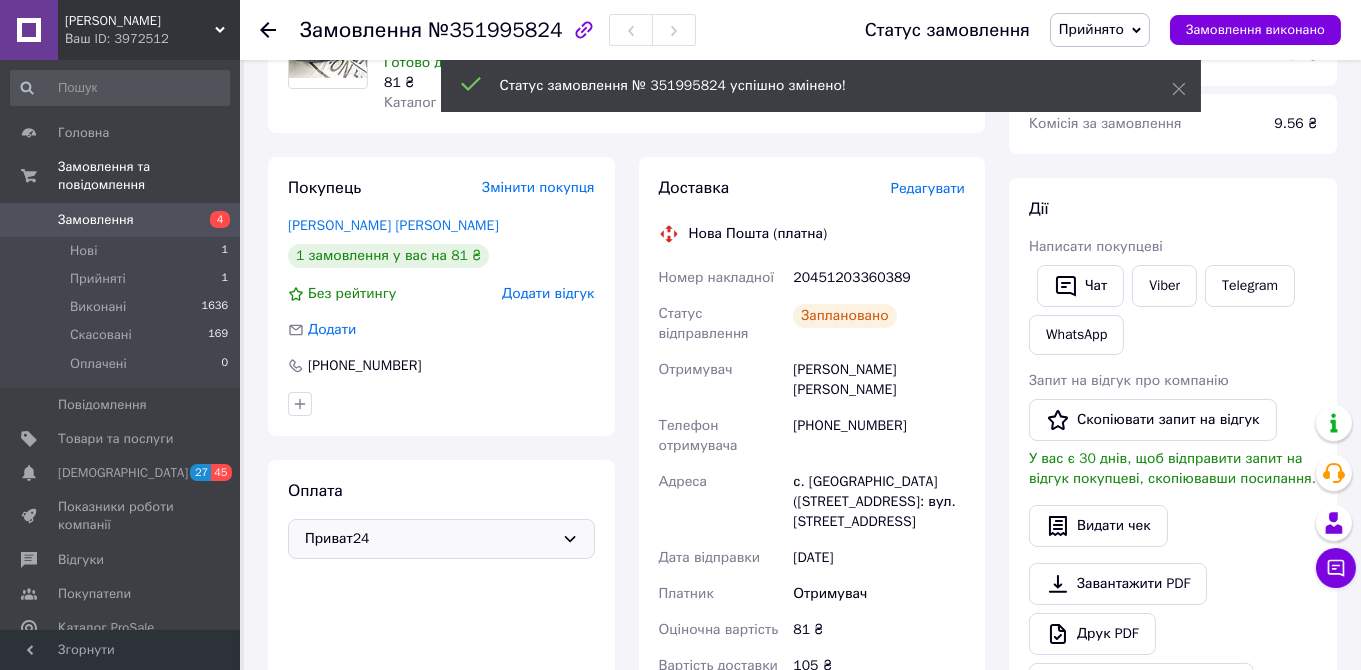 click on "Замовлення" at bounding box center [96, 220] 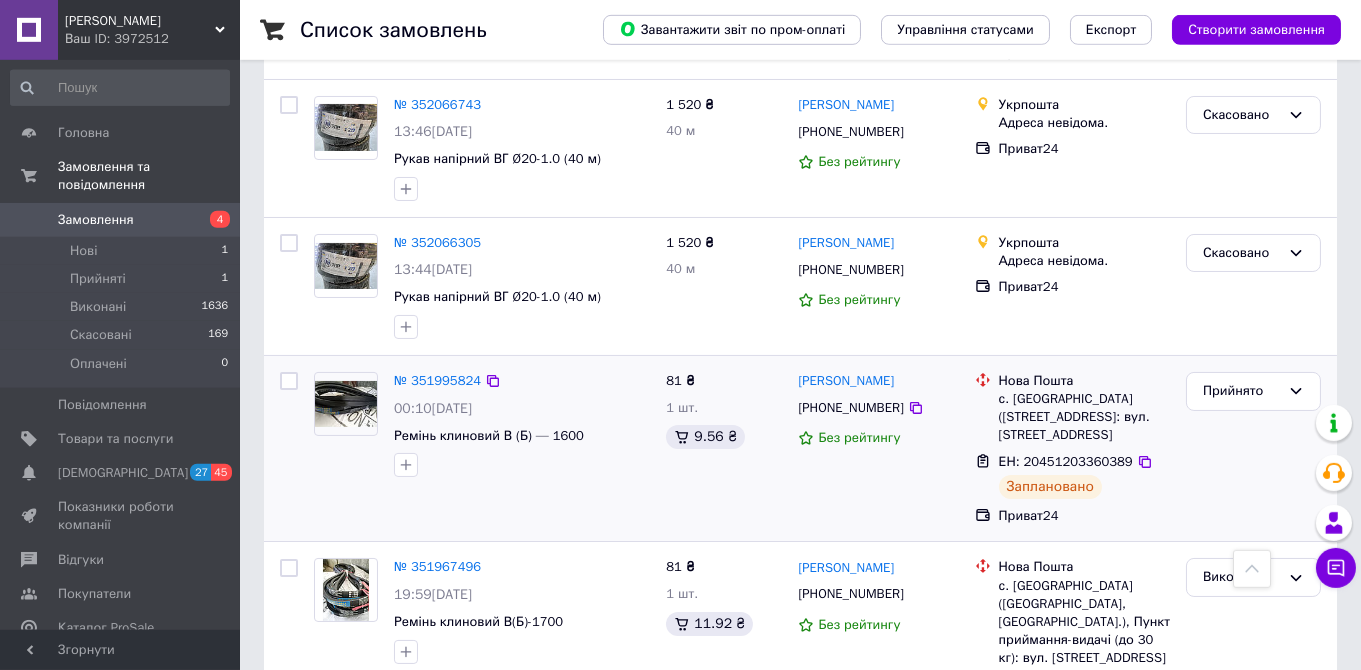 scroll, scrollTop: 422, scrollLeft: 0, axis: vertical 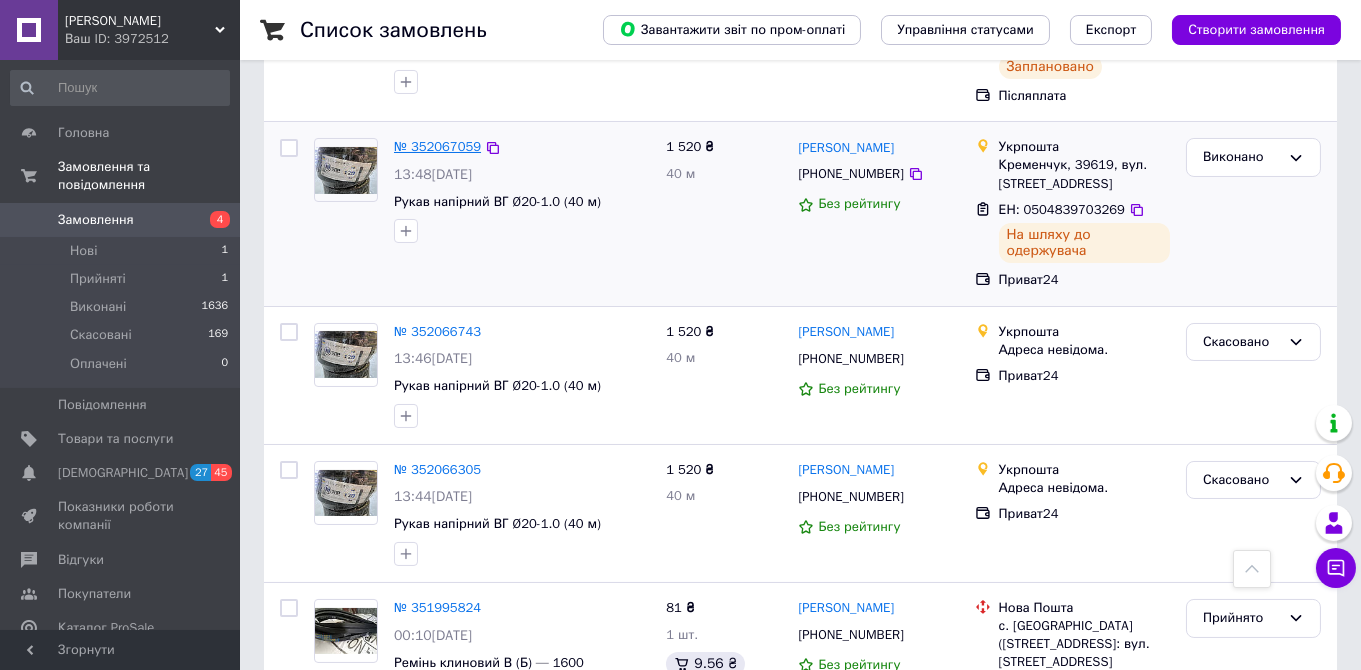 click on "№ 352067059" at bounding box center (437, 146) 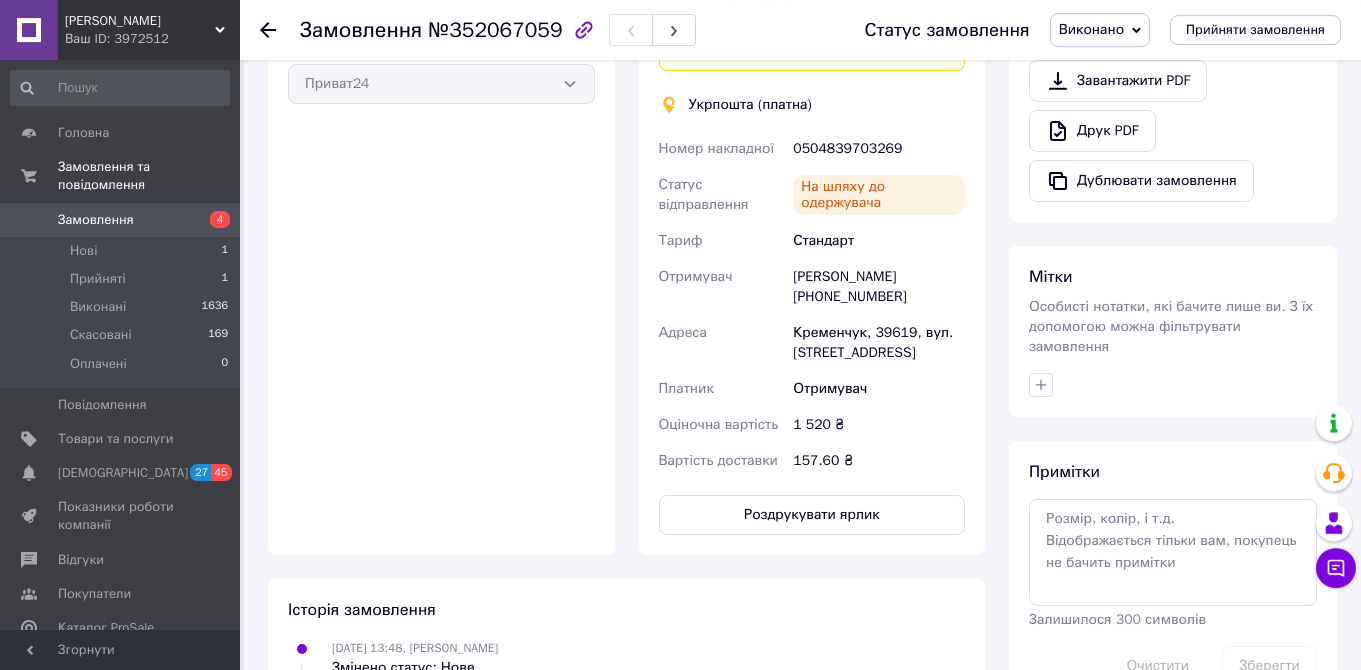 scroll, scrollTop: 760, scrollLeft: 0, axis: vertical 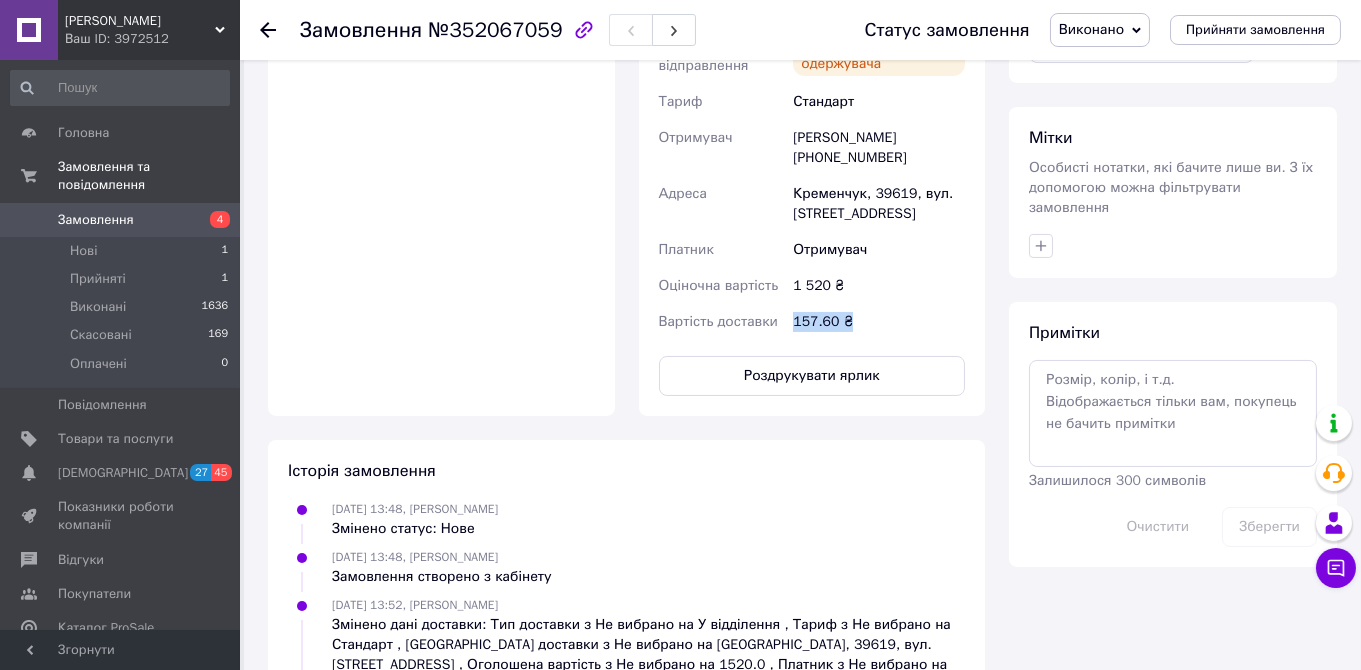 drag, startPoint x: 846, startPoint y: 308, endPoint x: 794, endPoint y: 307, distance: 52.009613 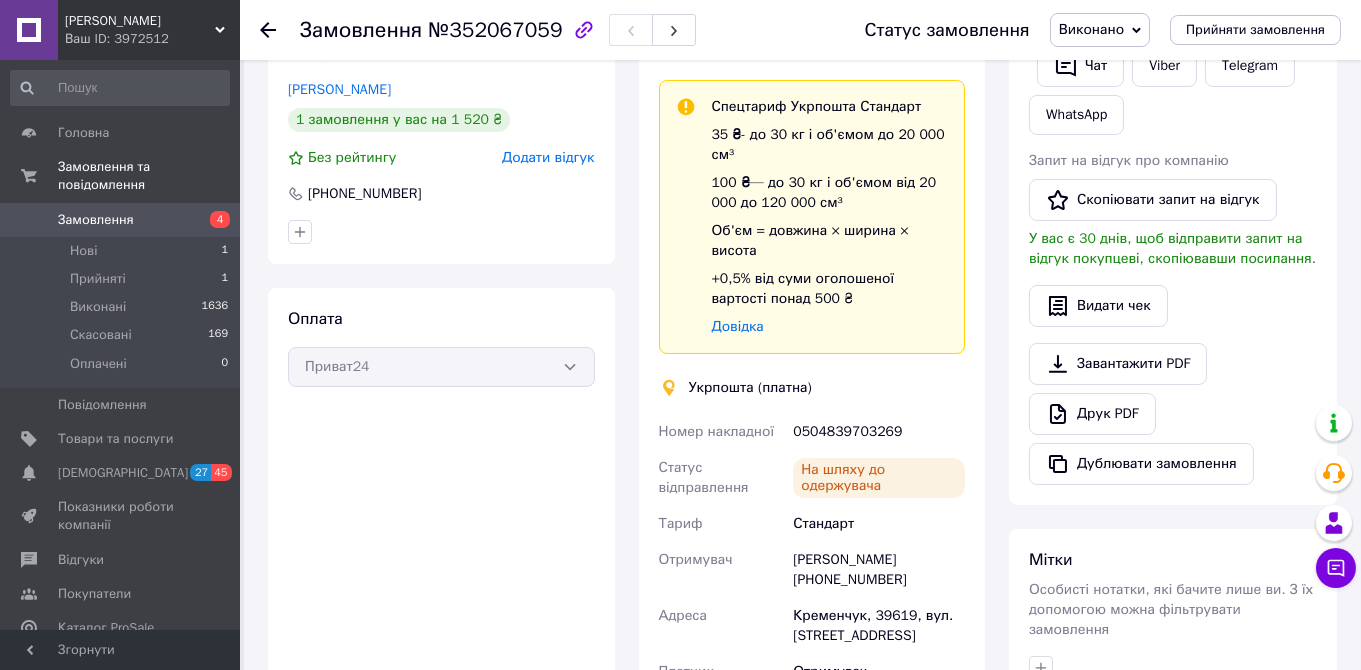scroll, scrollTop: 0, scrollLeft: 0, axis: both 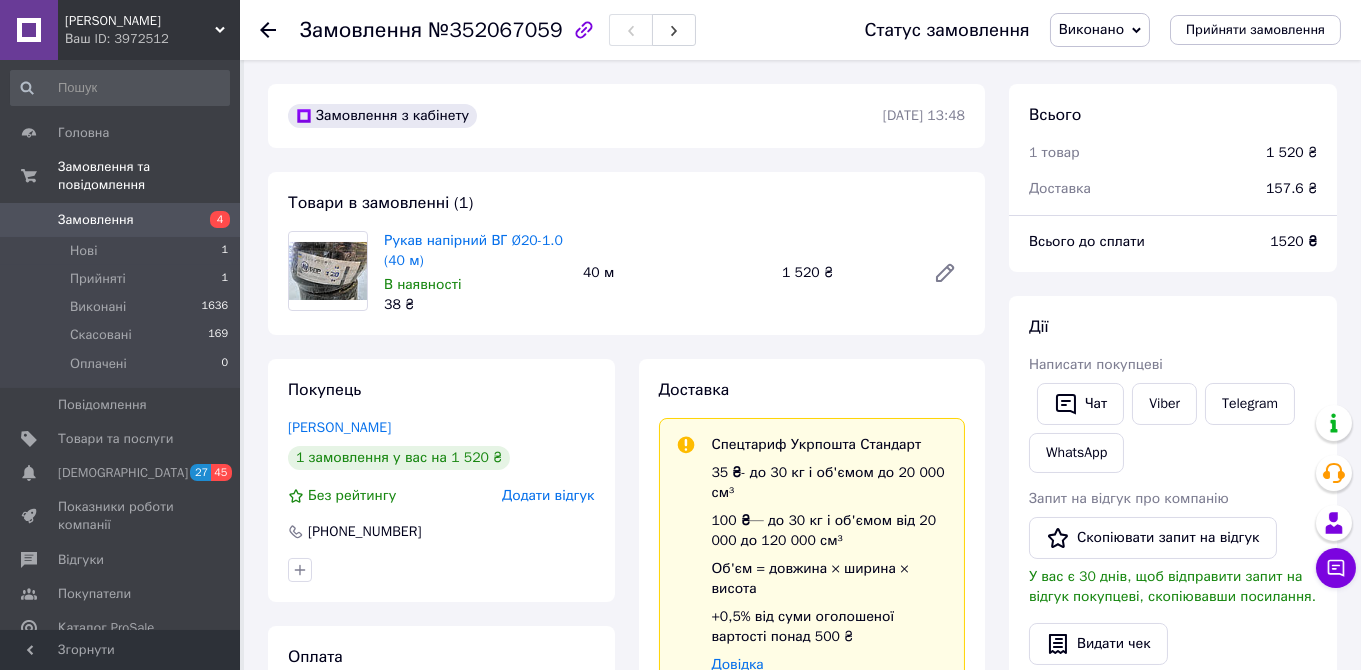 click on "Замовлення" at bounding box center [96, 220] 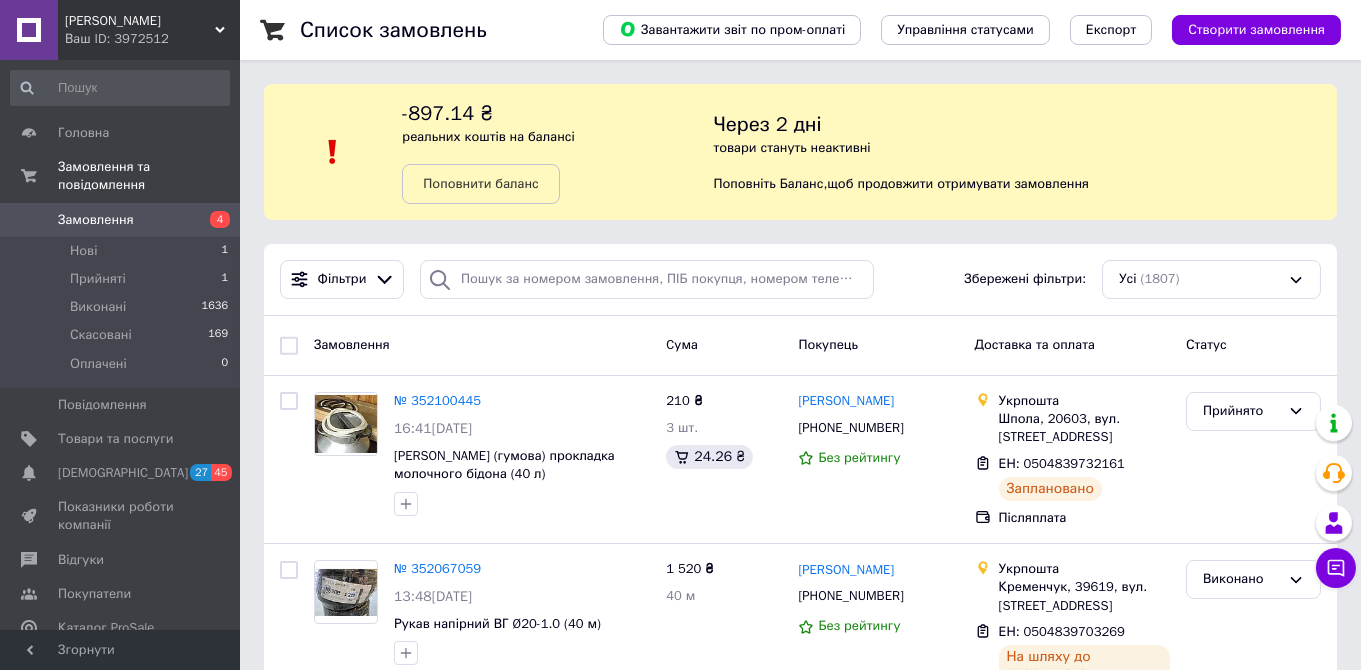 click at bounding box center [29, 220] 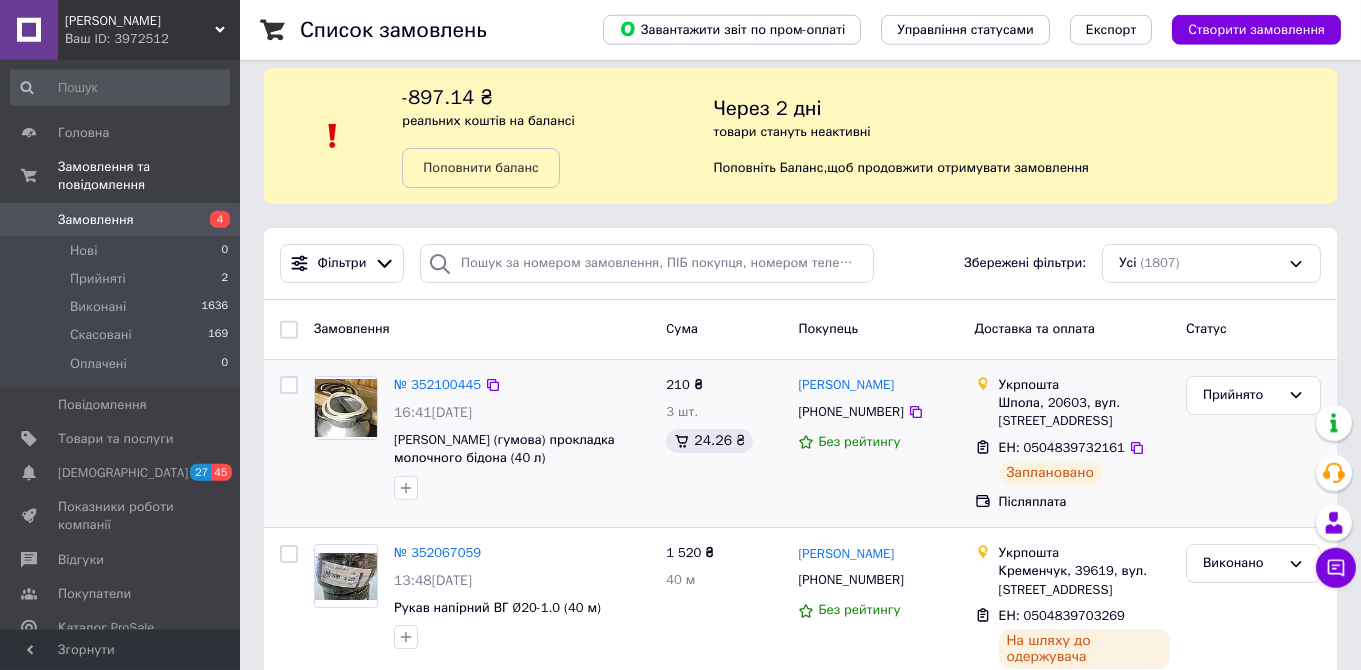 scroll, scrollTop: 0, scrollLeft: 0, axis: both 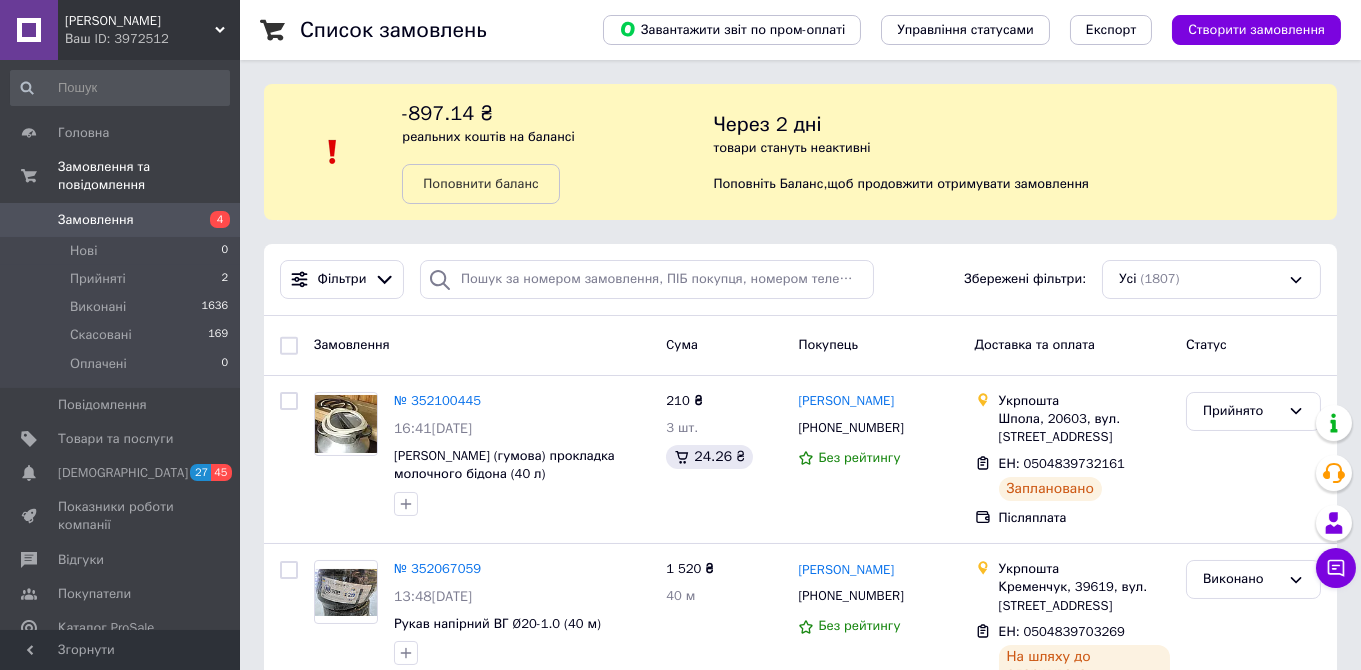 click on "Замовлення" at bounding box center (96, 220) 